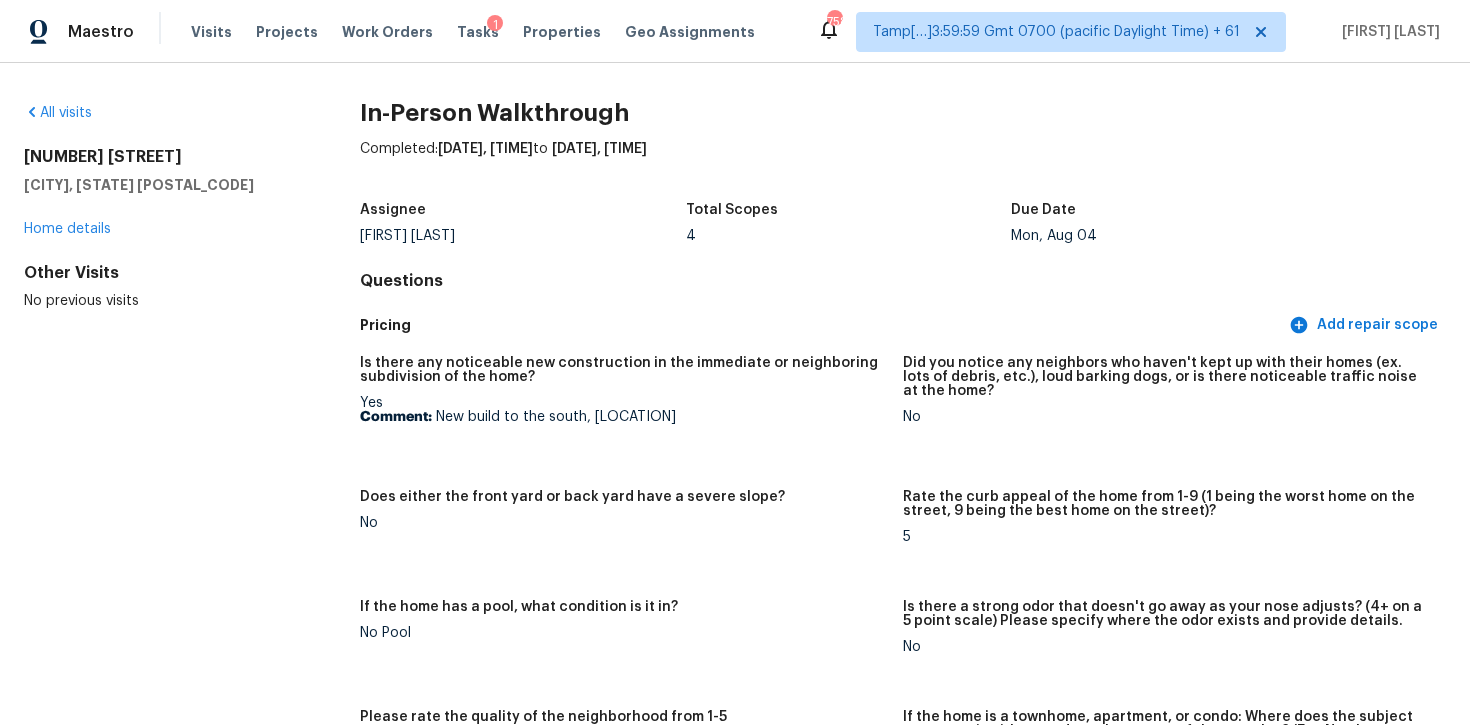 scroll, scrollTop: 0, scrollLeft: 0, axis: both 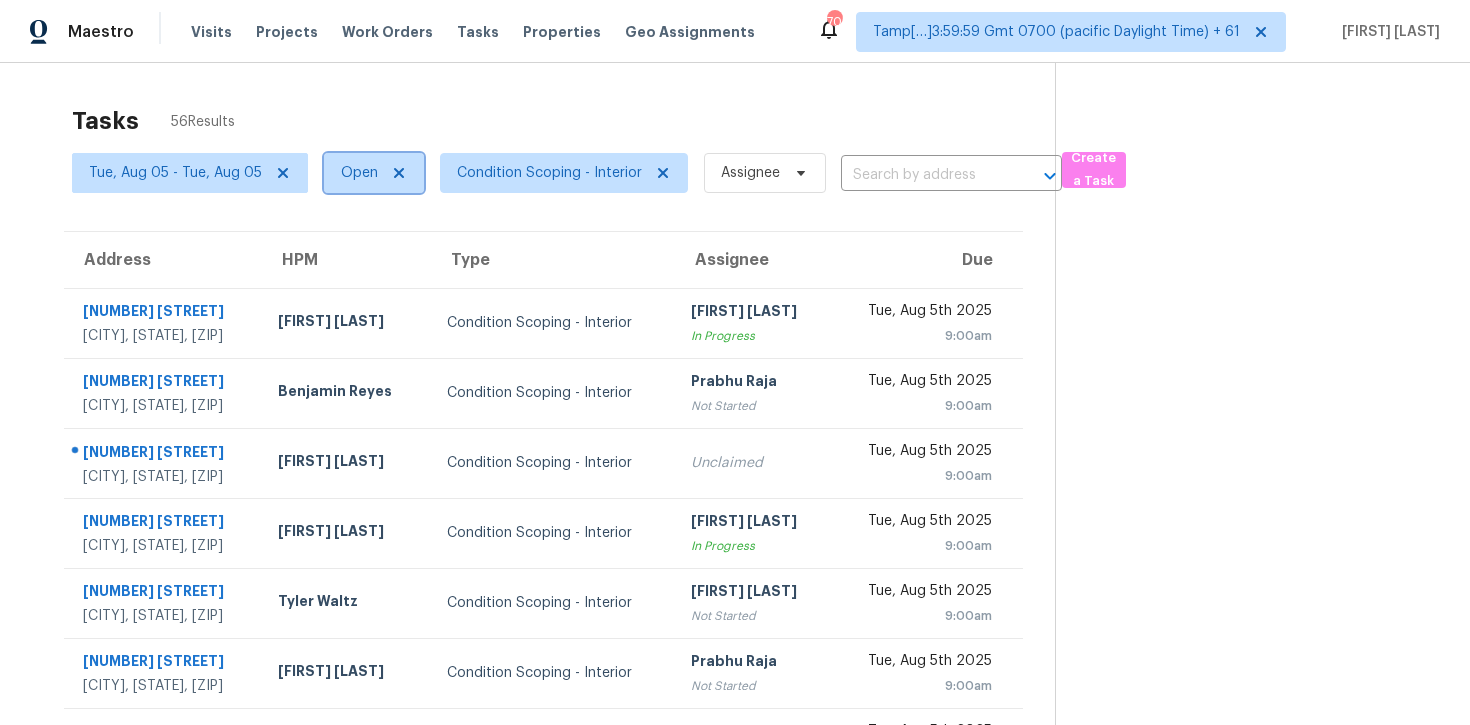 click on "Open" at bounding box center (359, 173) 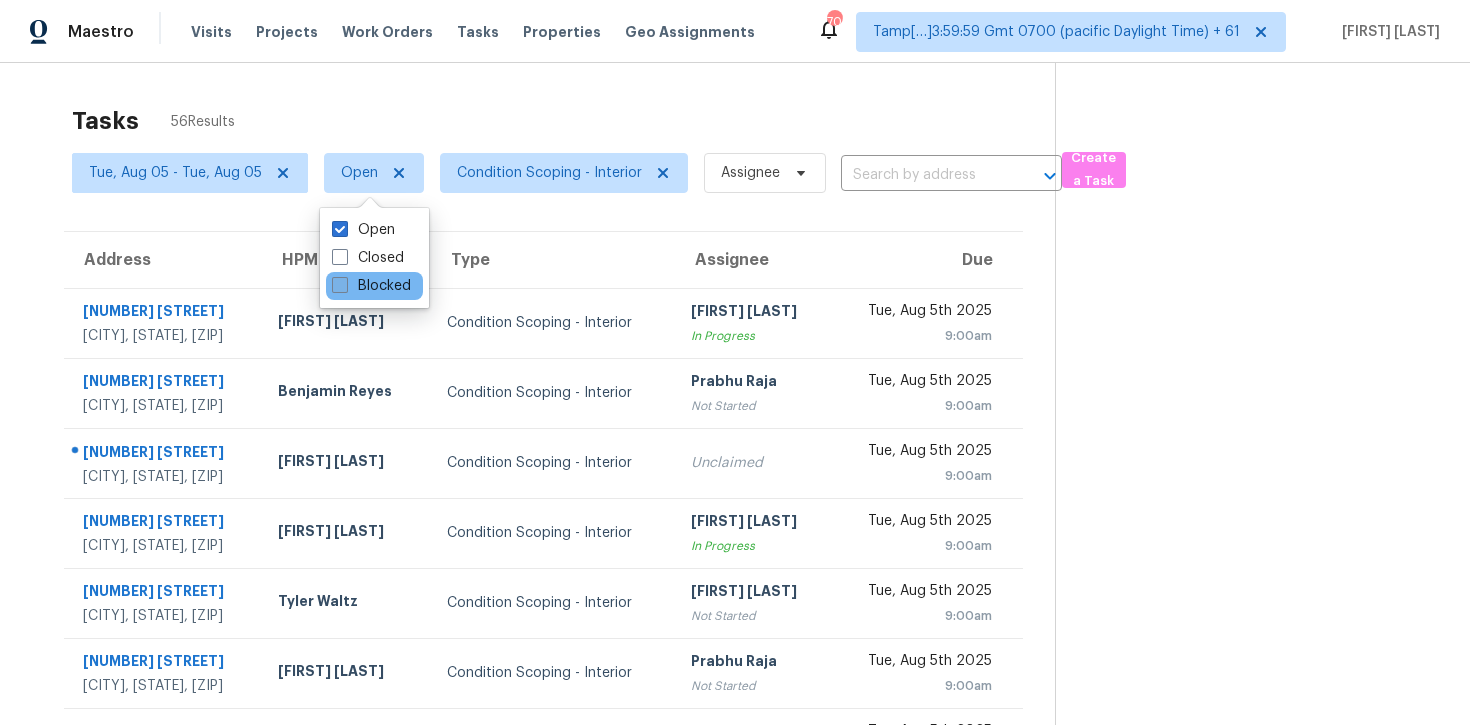 click on "Blocked" at bounding box center (371, 286) 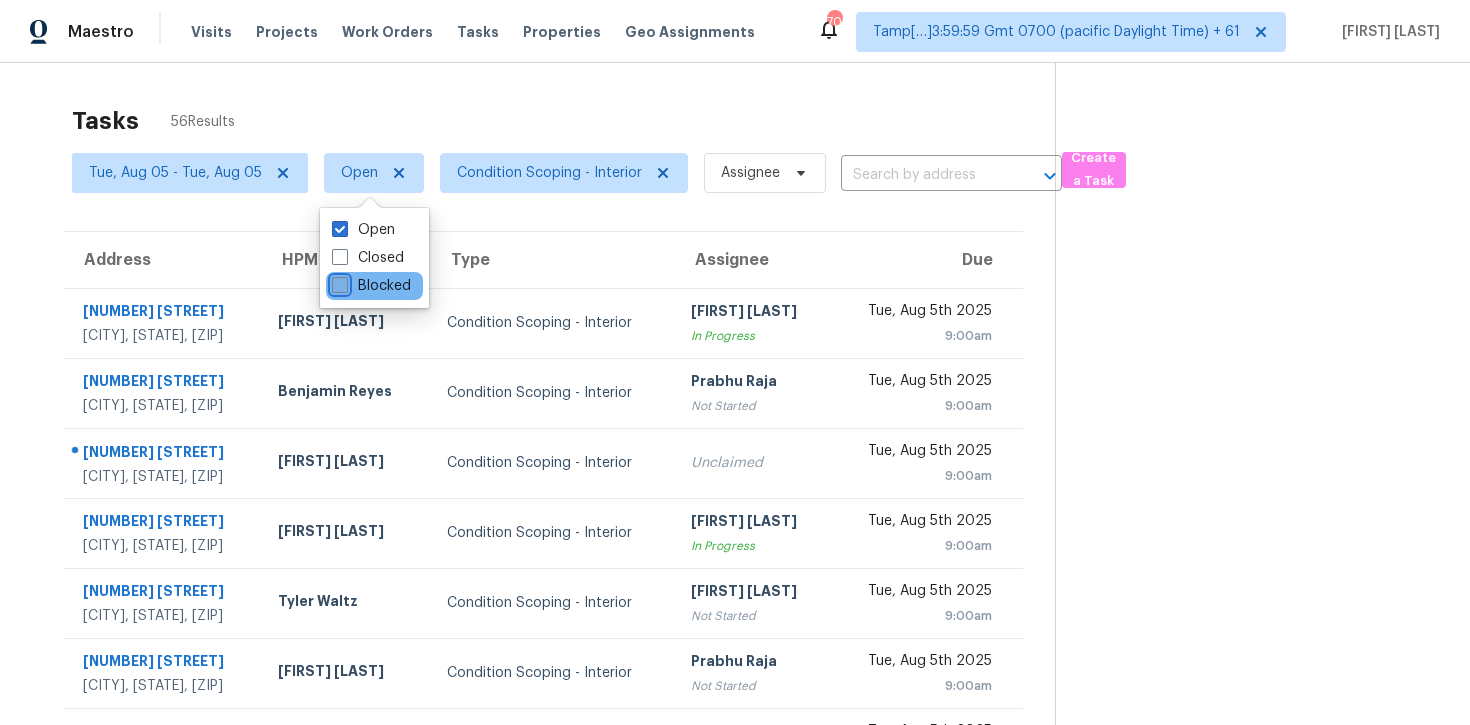 click on "Blocked" at bounding box center [338, 282] 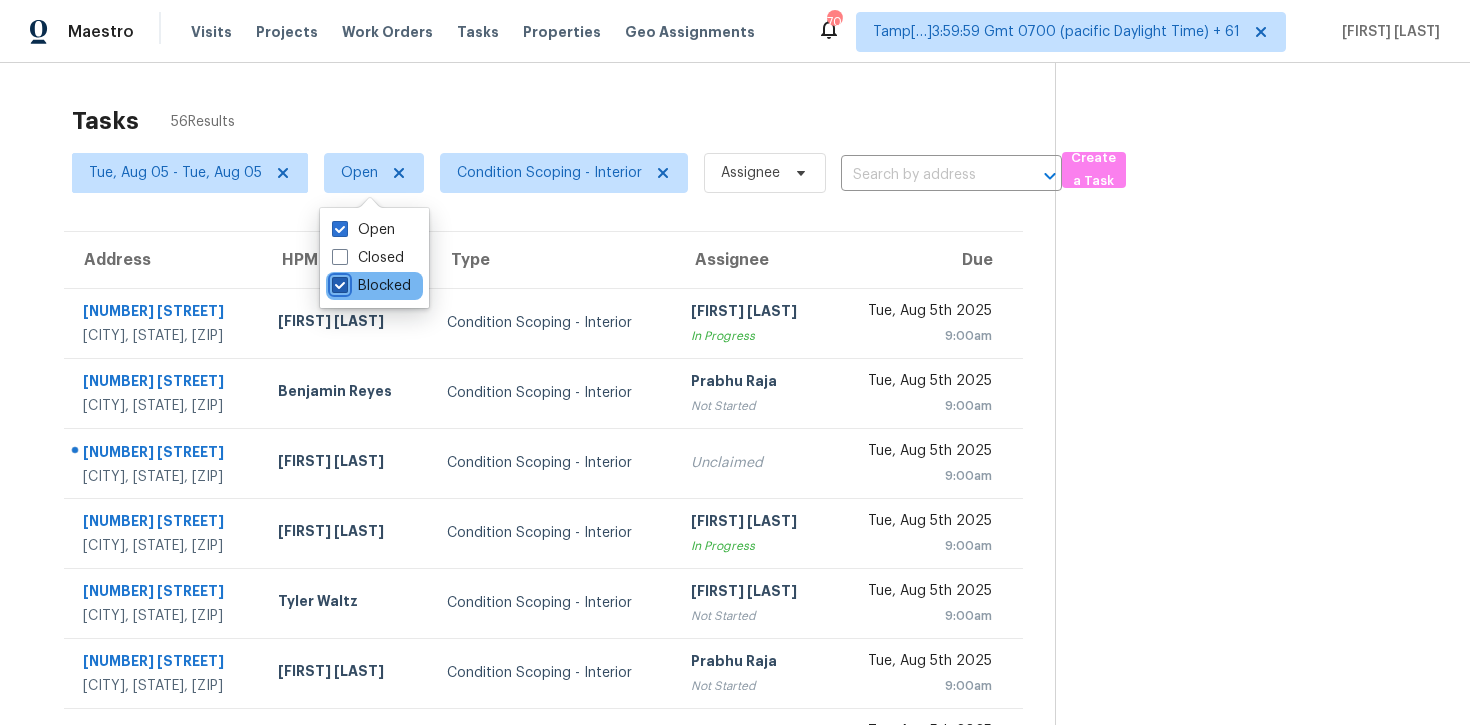 checkbox on "true" 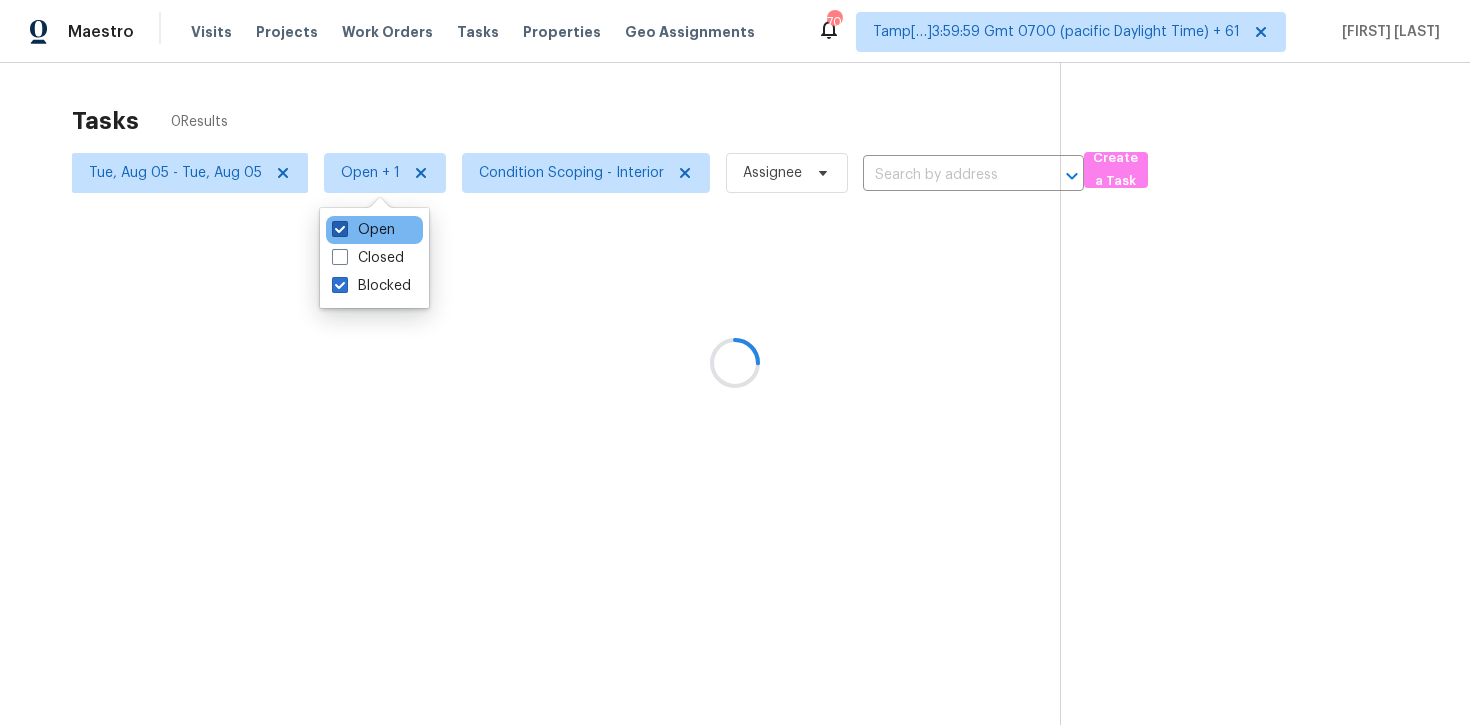 click on "Open" at bounding box center (363, 230) 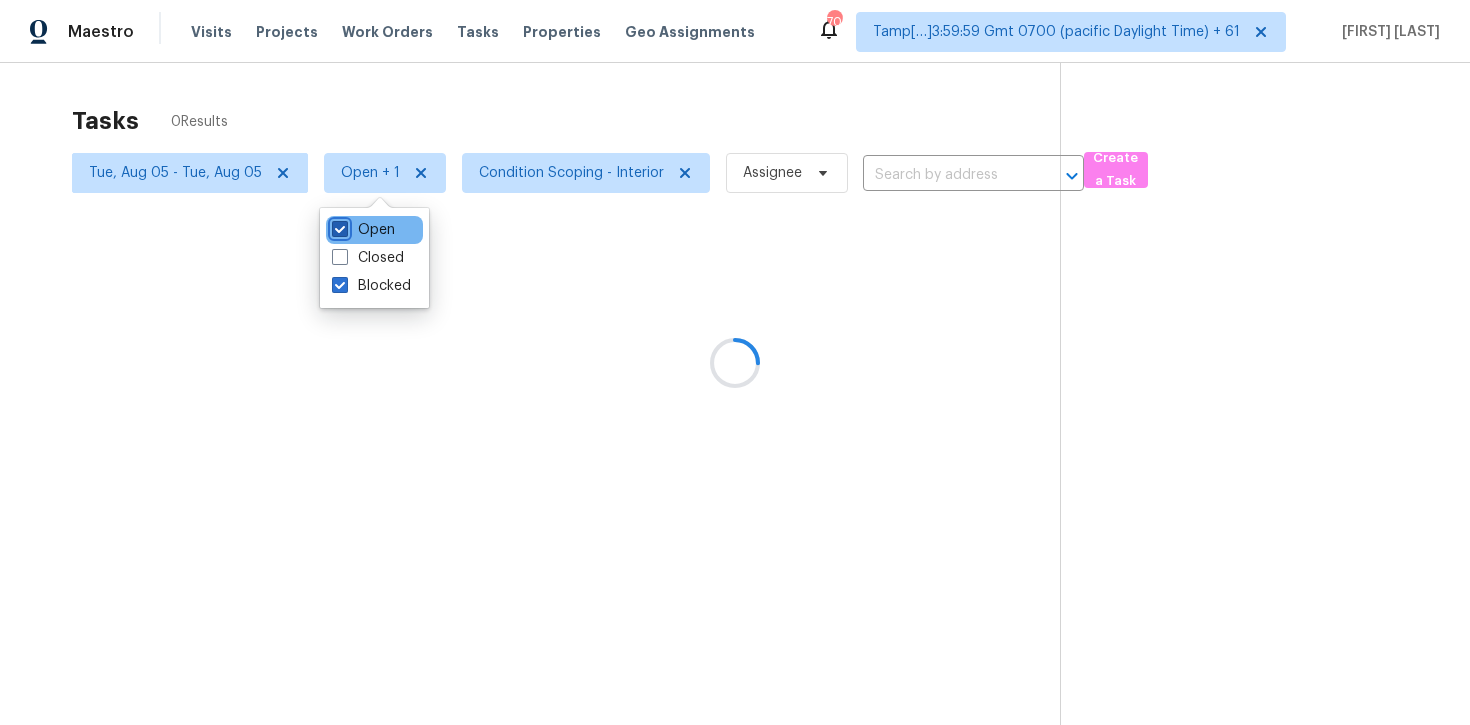 click on "Open" at bounding box center [338, 226] 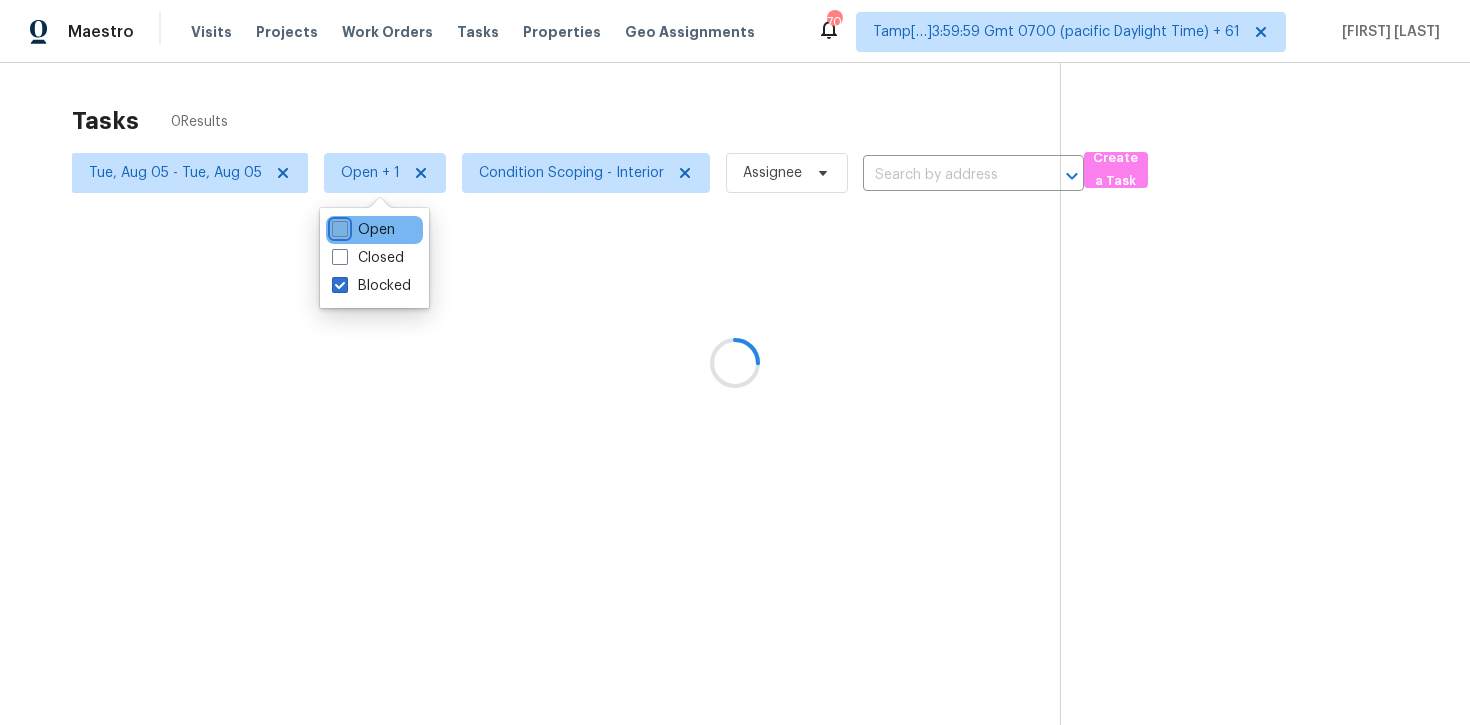 checkbox on "false" 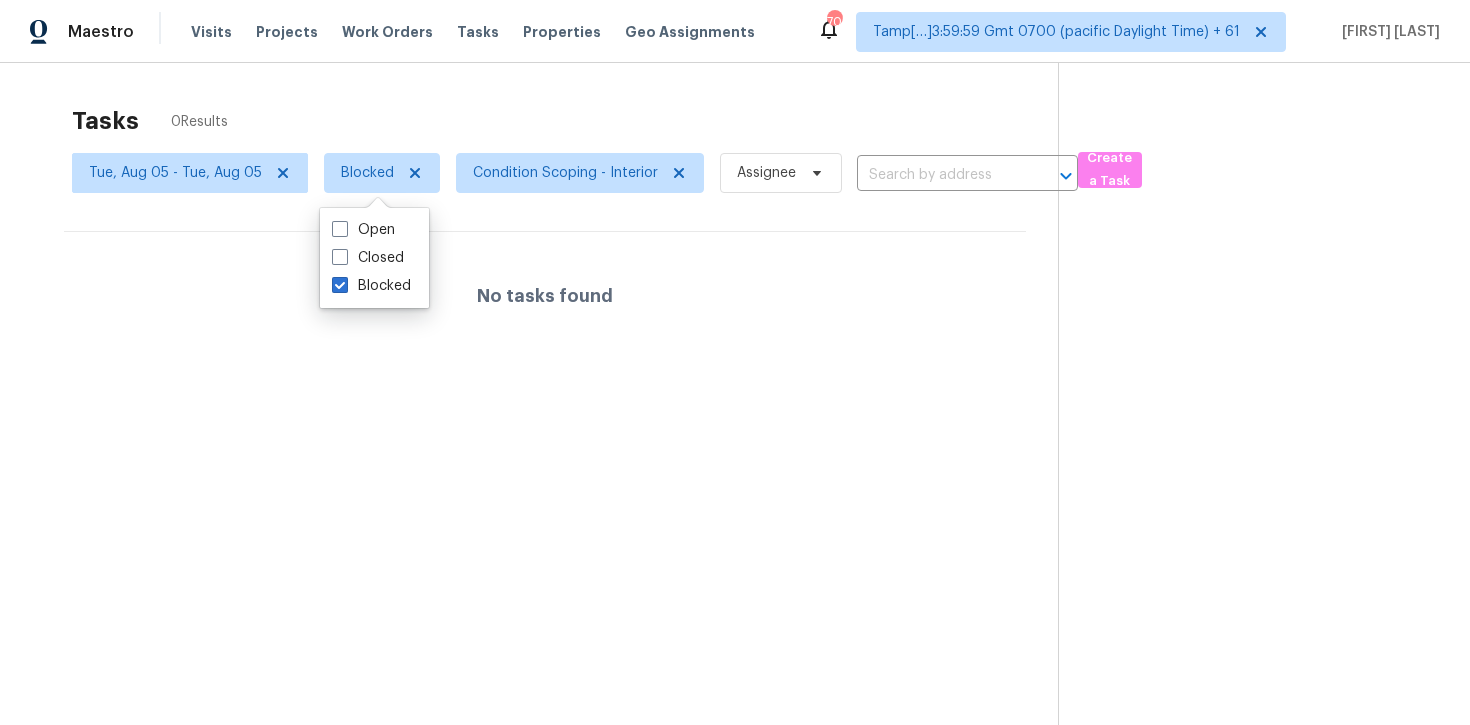 click on "Tasks 0  Results" at bounding box center [565, 121] 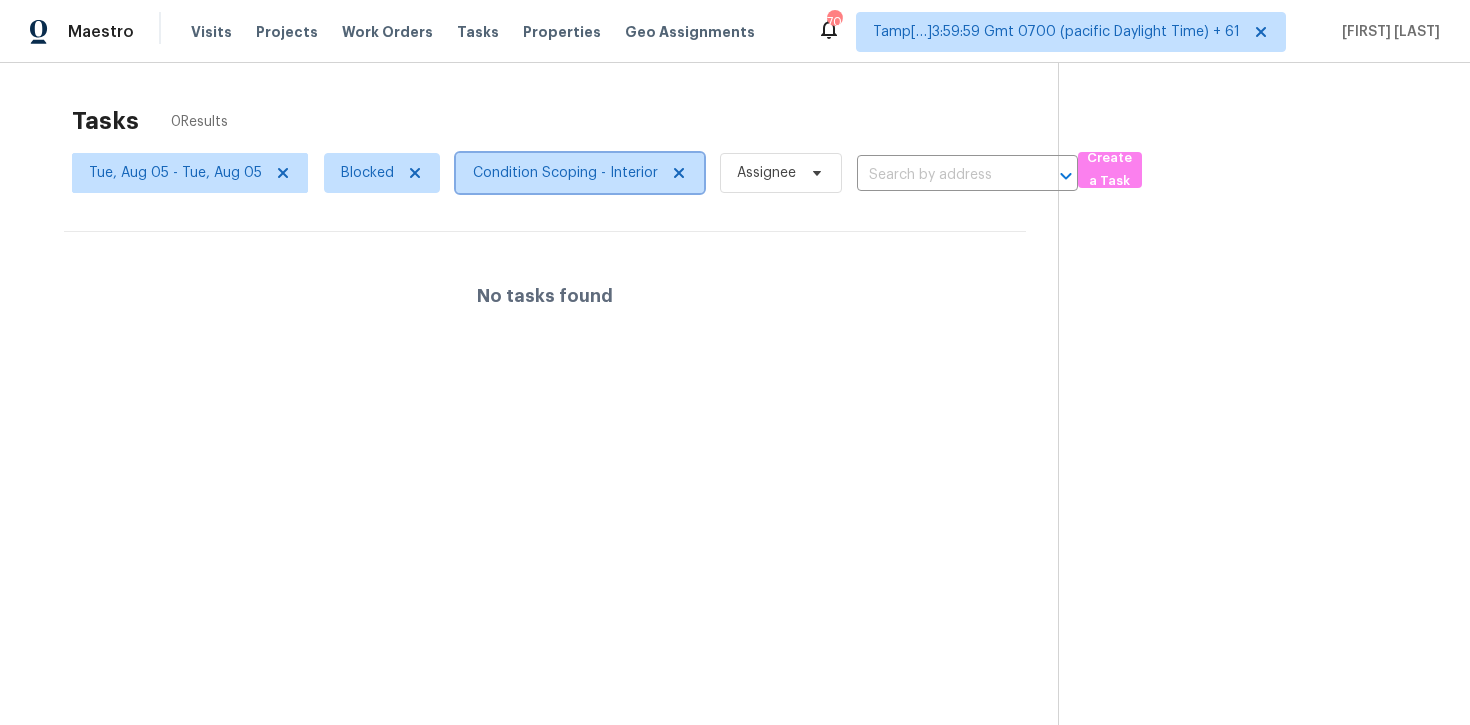 click on "Condition Scoping - Interior" at bounding box center (580, 173) 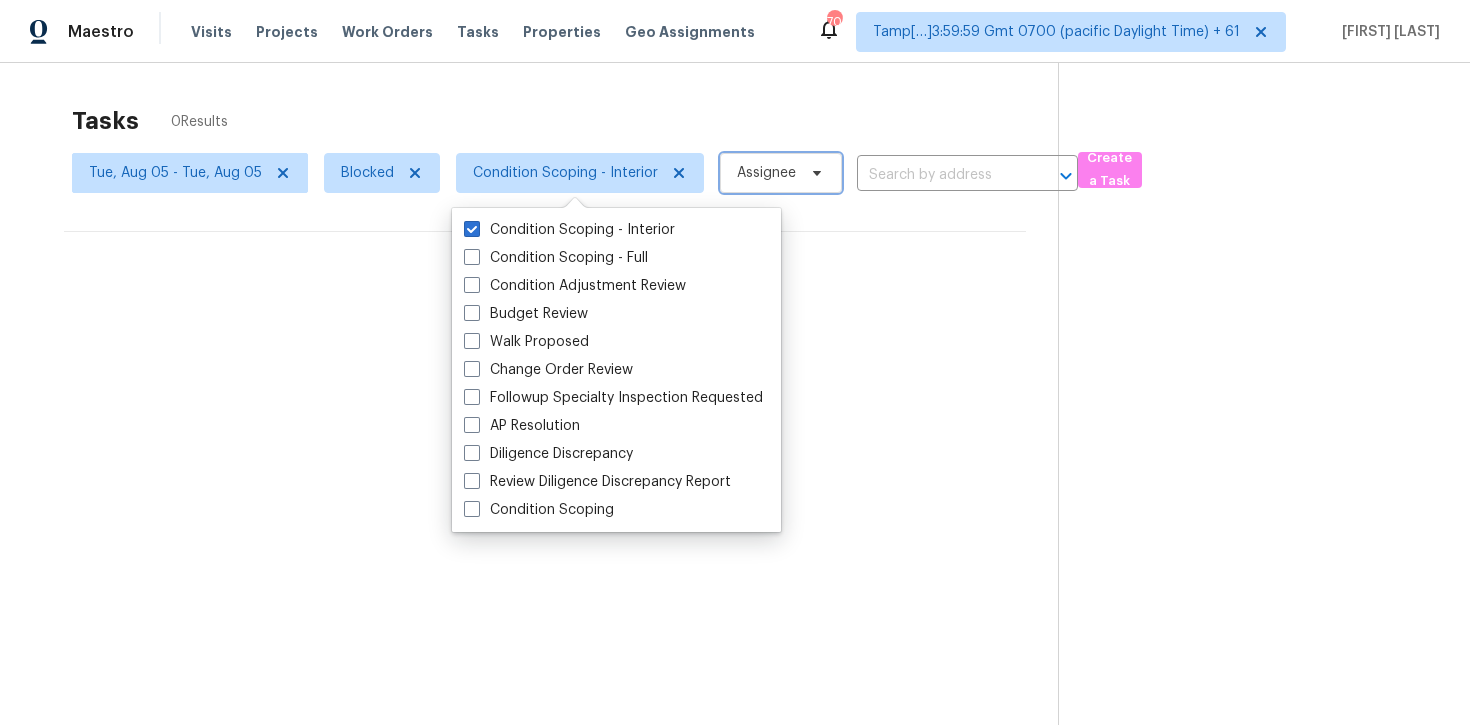 click on "Assignee" at bounding box center [766, 173] 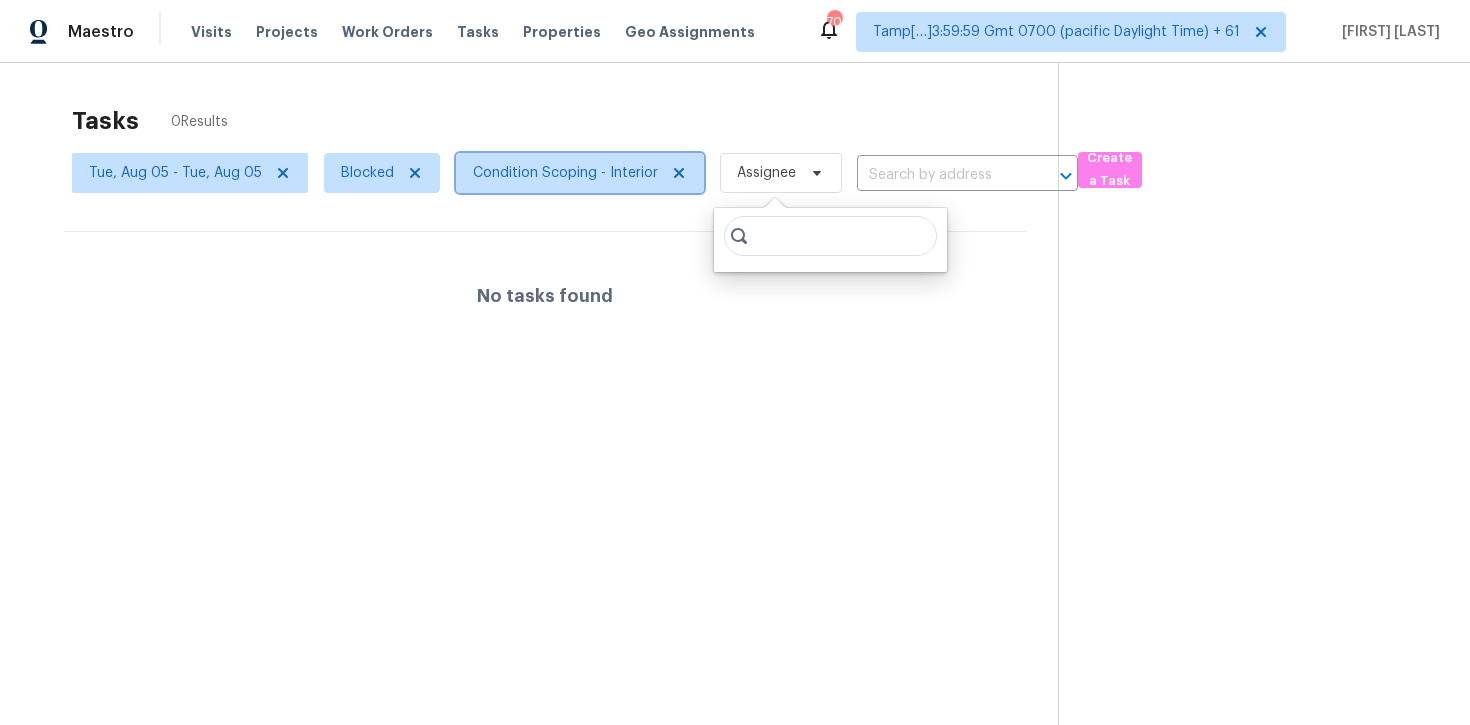 click on "Condition Scoping - Interior" at bounding box center [580, 173] 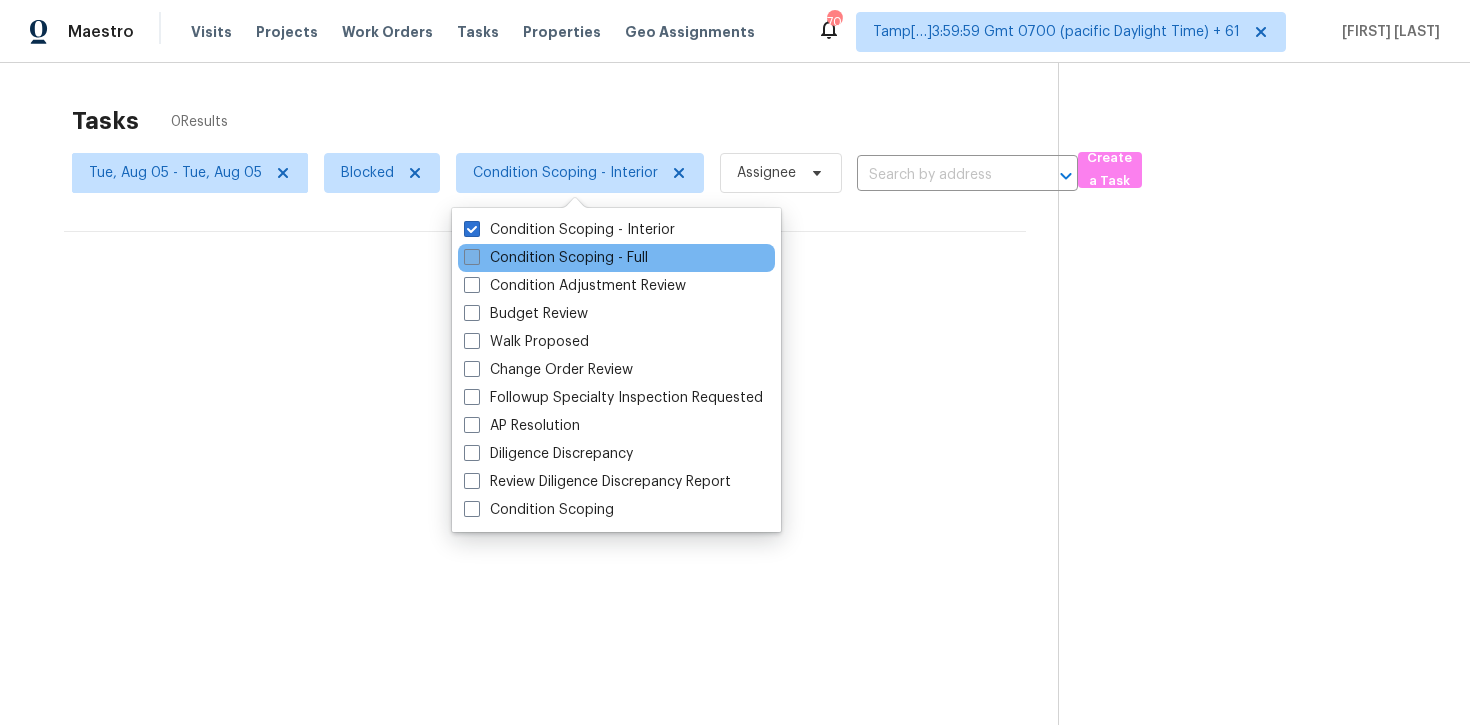 click on "Condition Scoping - Full" at bounding box center (556, 258) 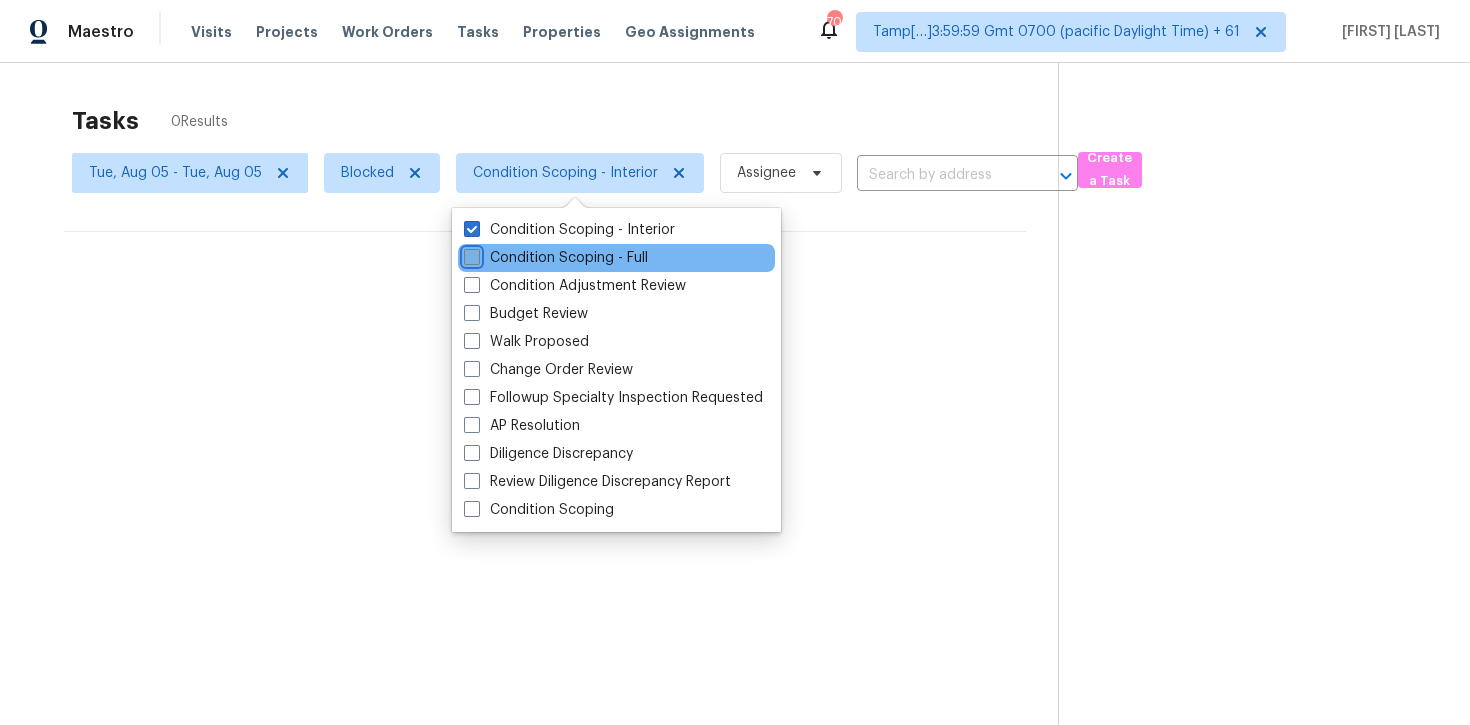 click on "Condition Scoping - Full" at bounding box center [470, 254] 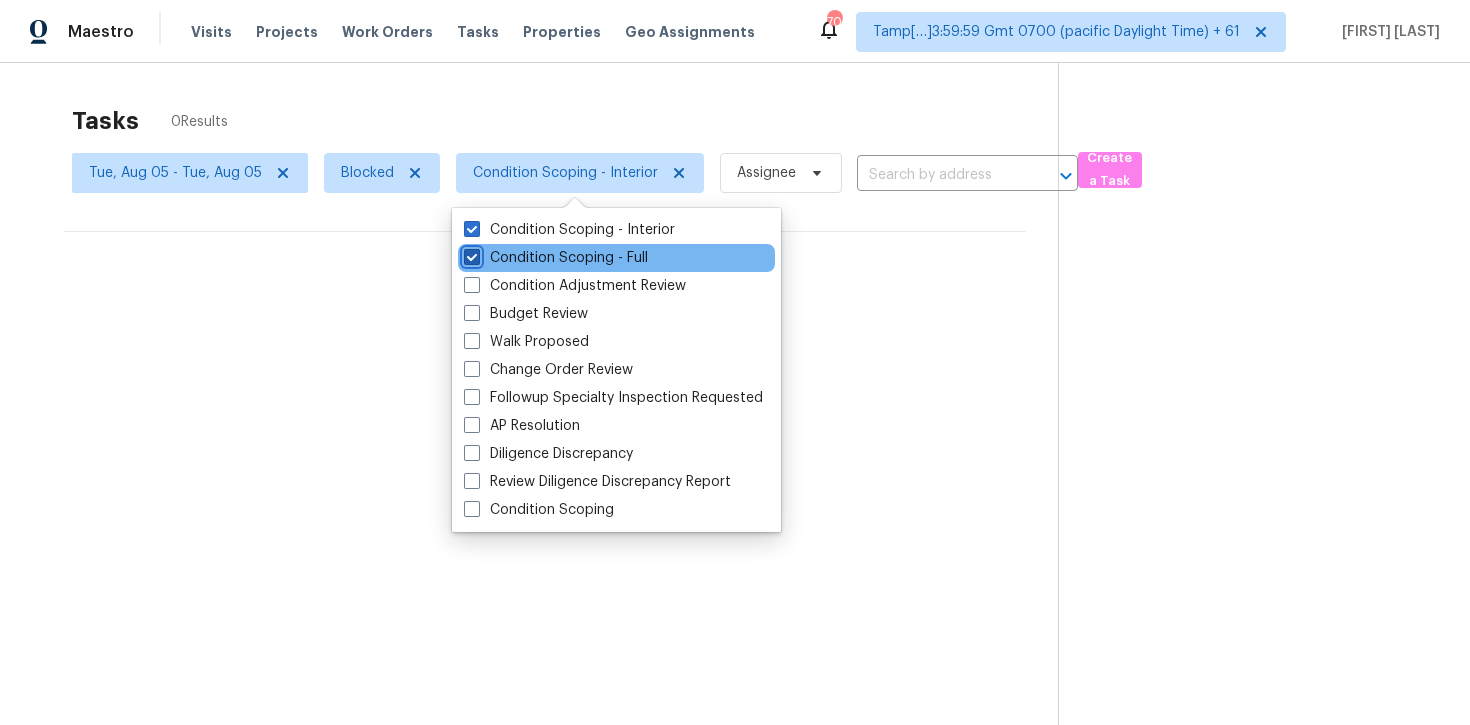 checkbox on "true" 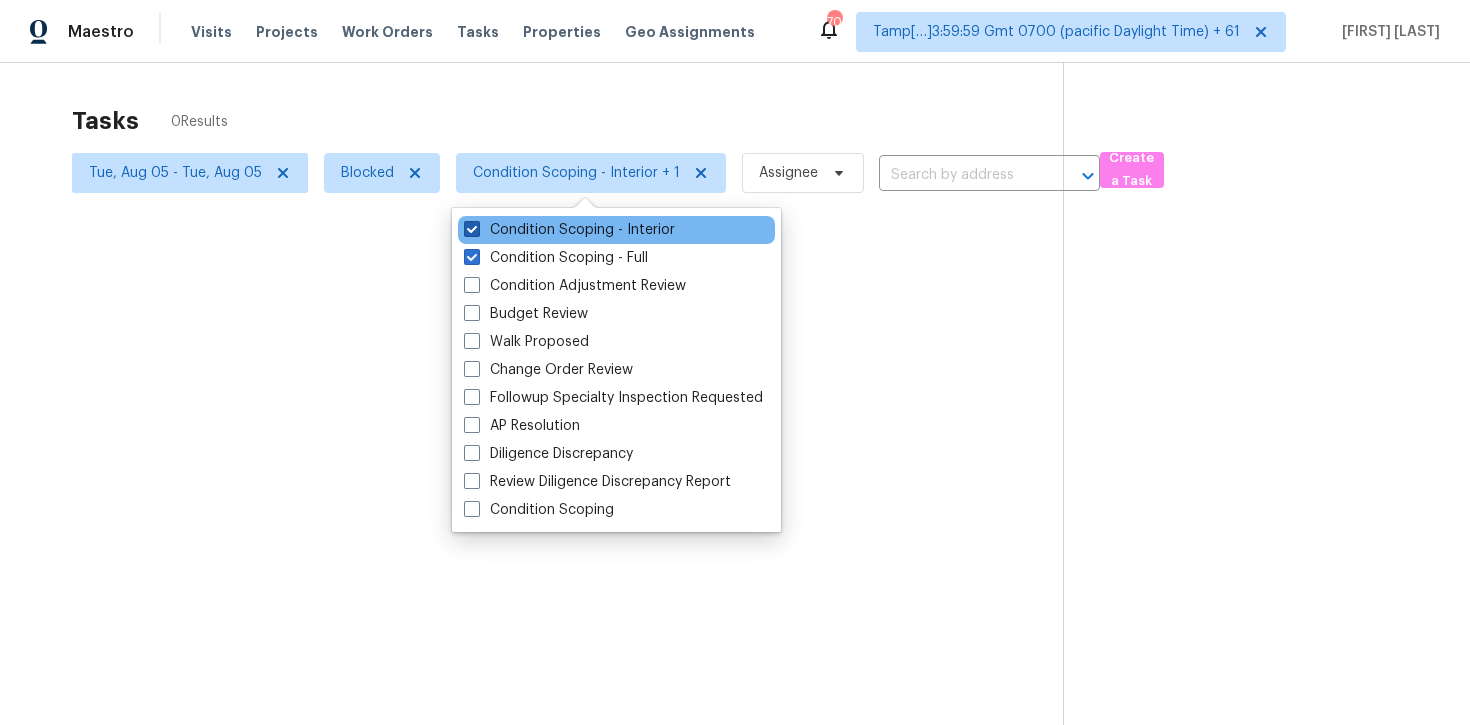 click on "Condition Scoping - Interior" at bounding box center (569, 230) 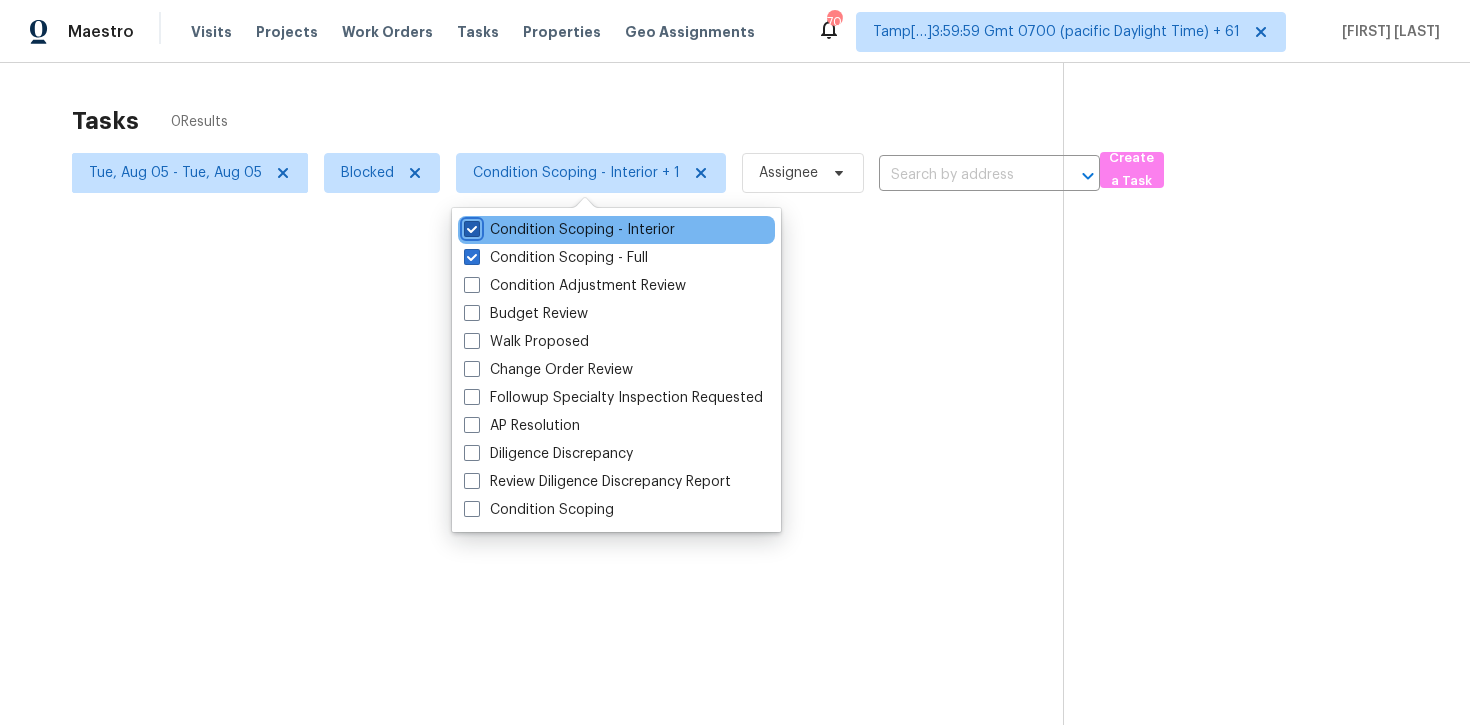 click on "Condition Scoping - Interior" at bounding box center (470, 226) 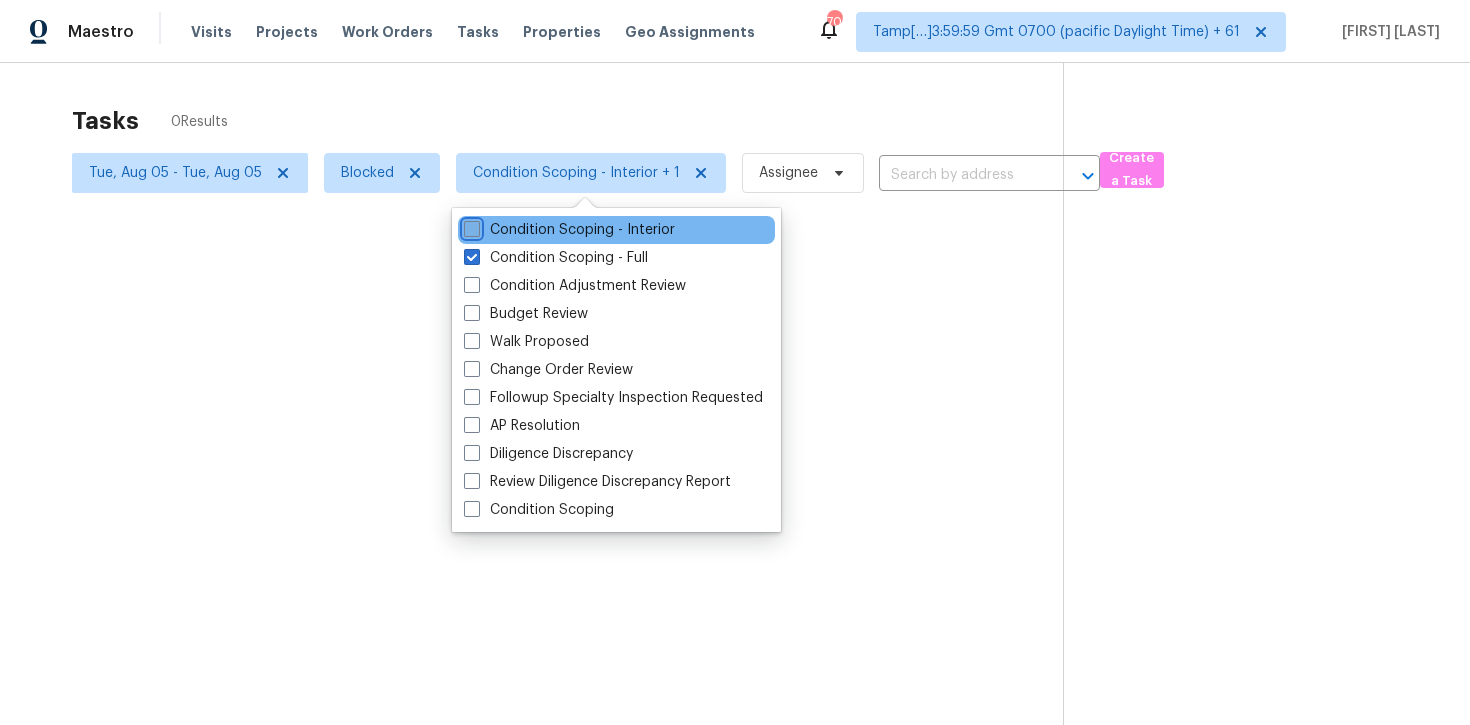 checkbox on "false" 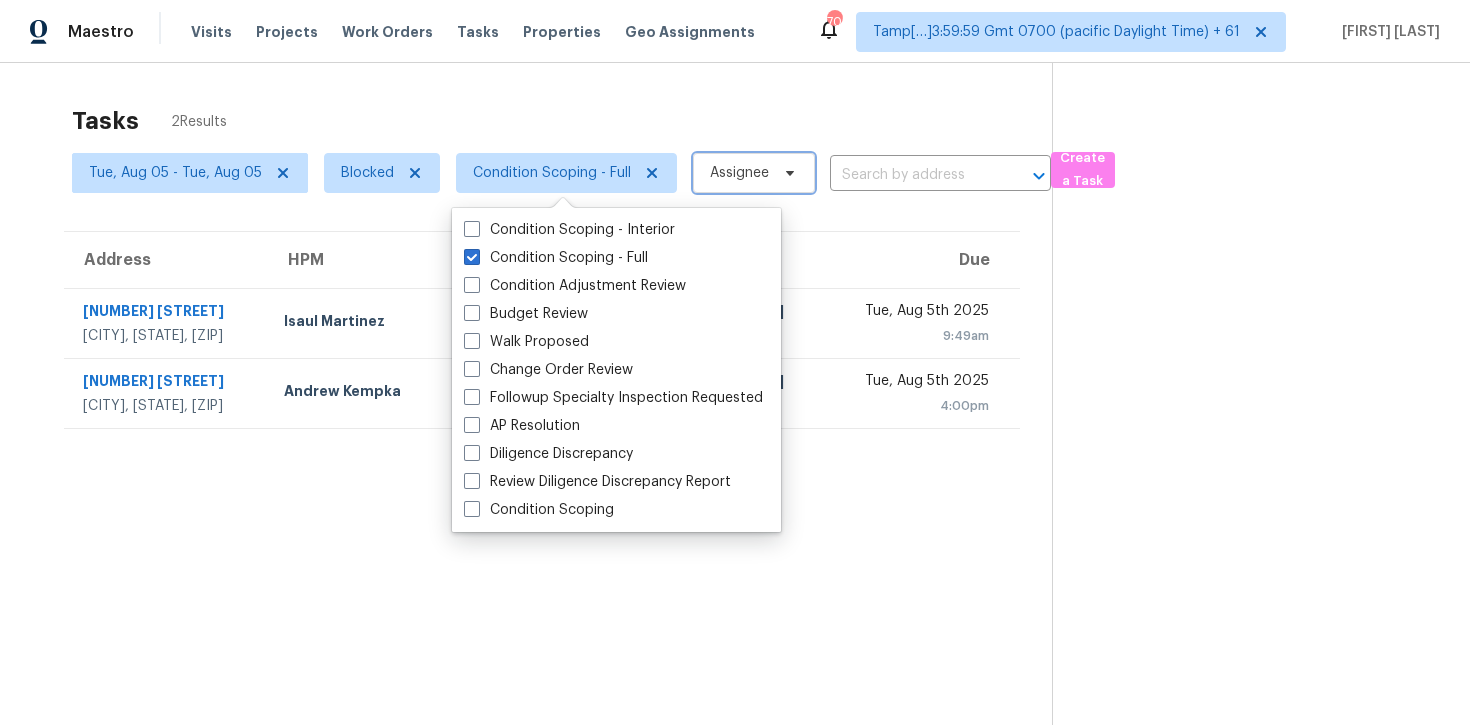 click on "Assignee" at bounding box center (754, 173) 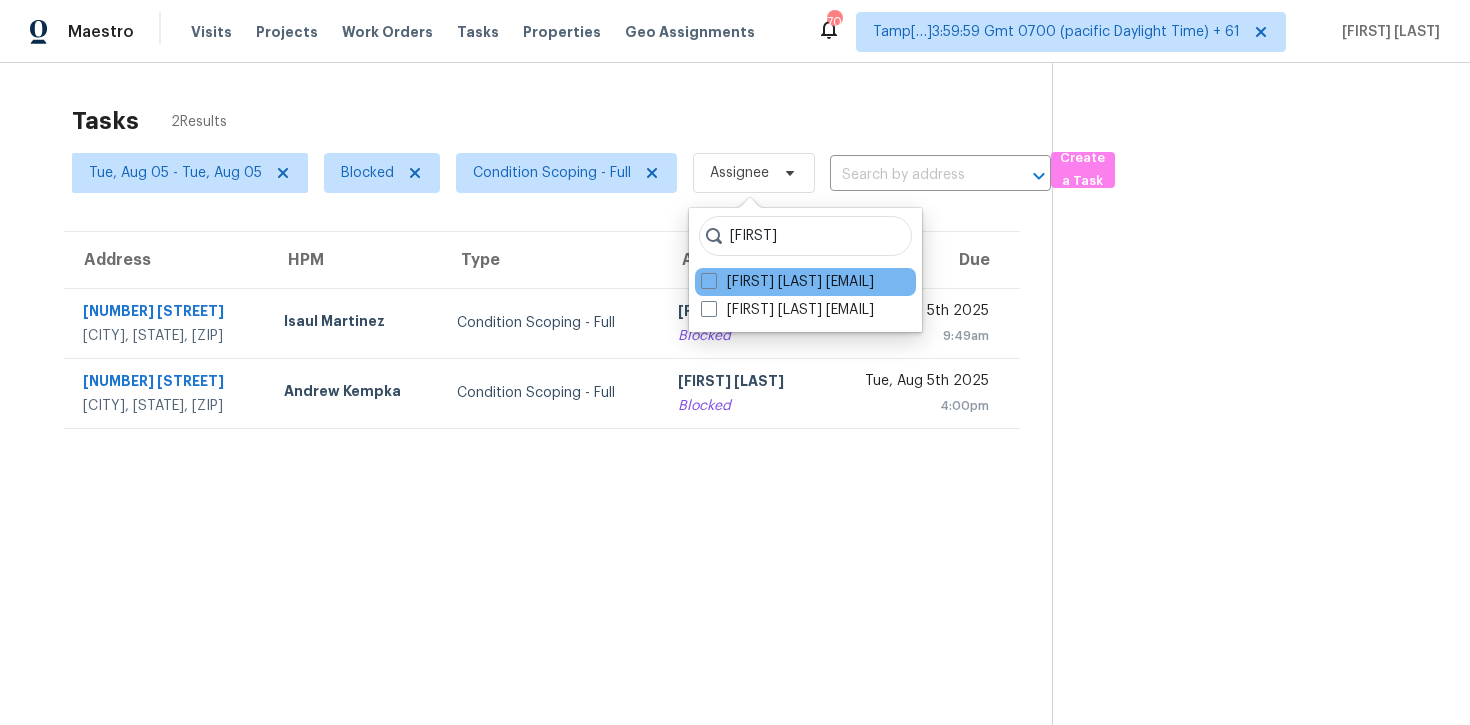 type on "[FIRST]" 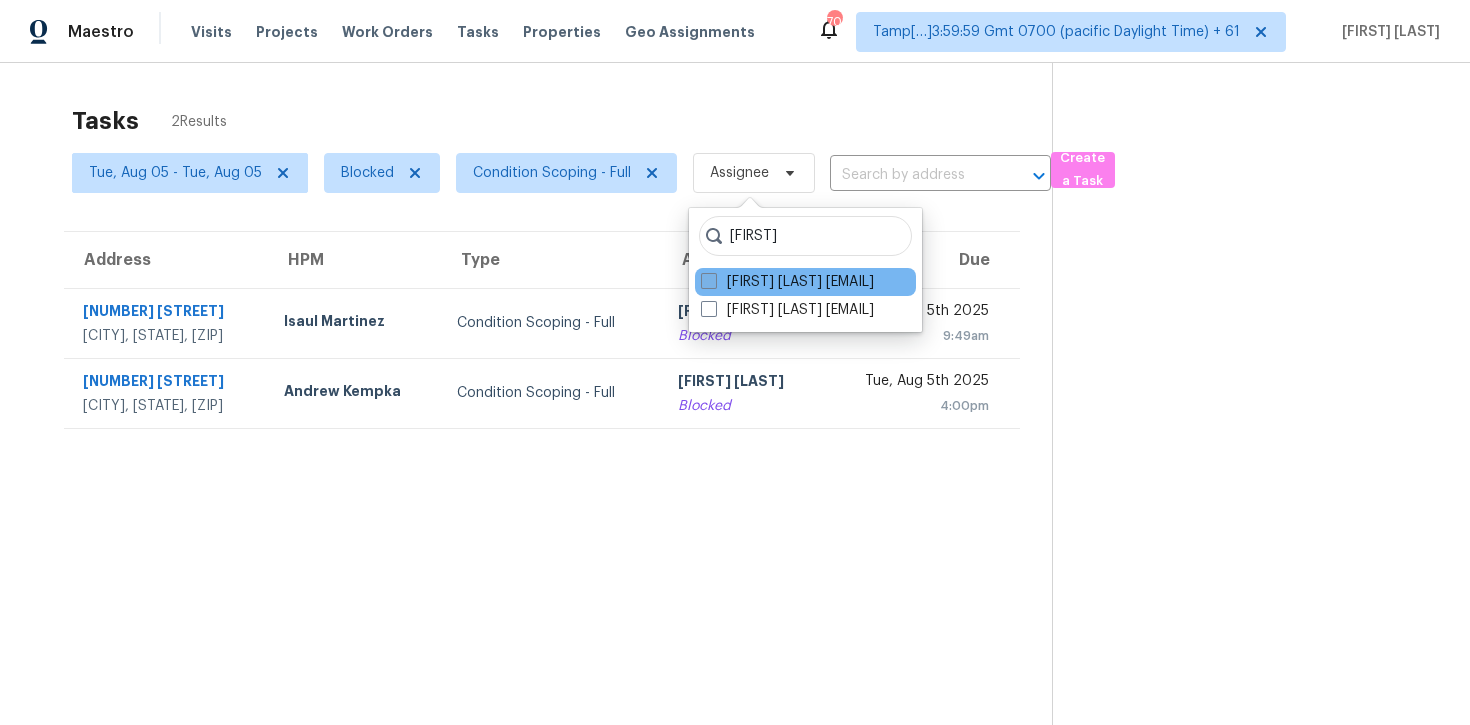 click on "[FIRST] [LAST]
[EMAIL]" at bounding box center [787, 282] 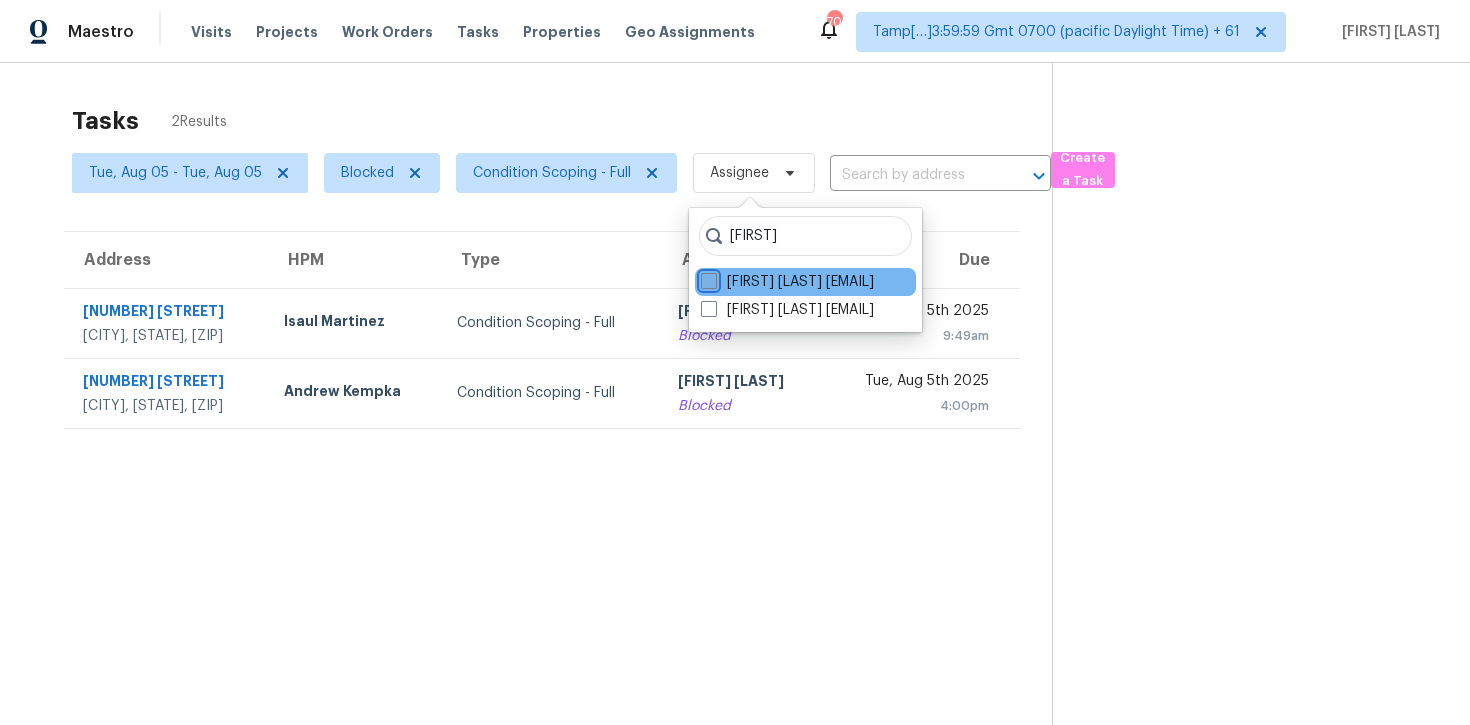 click on "[FIRST] [LAST]
[EMAIL]" at bounding box center (707, 278) 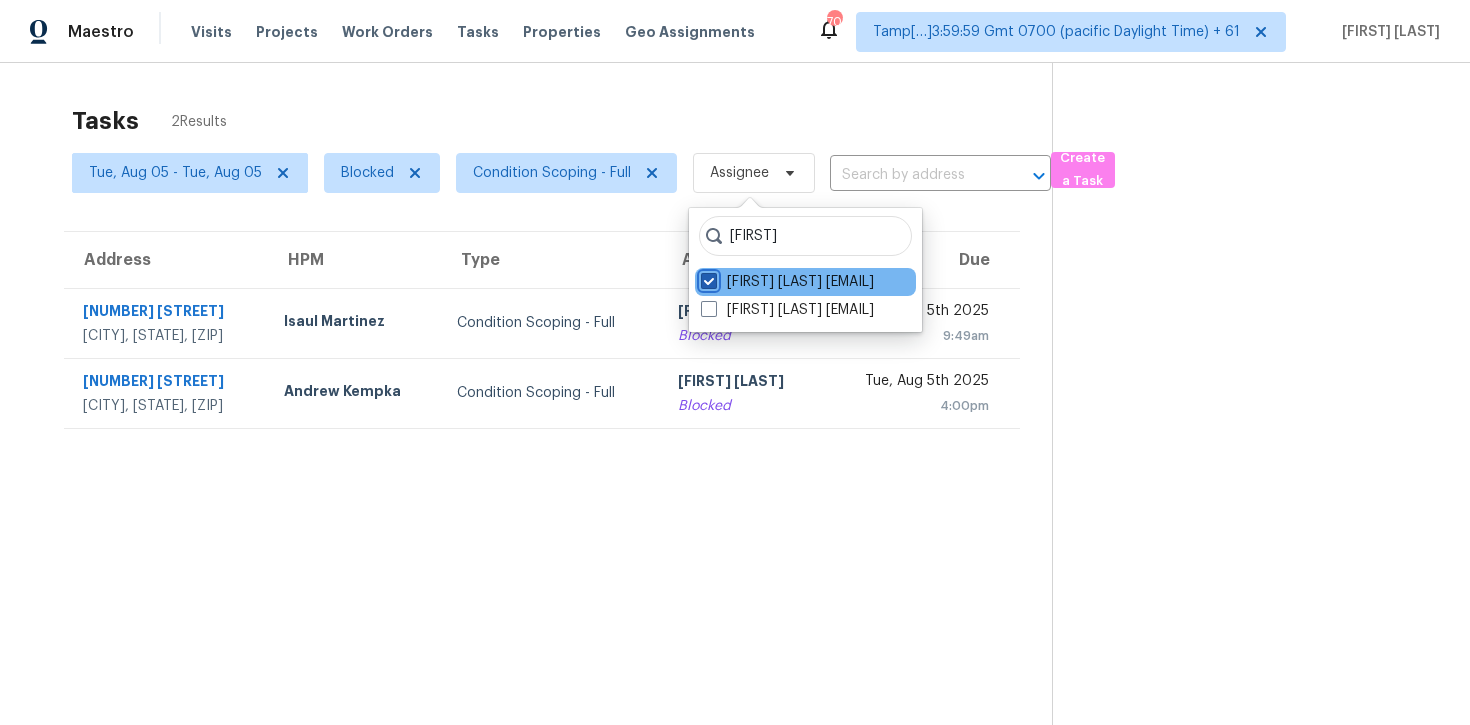 checkbox on "true" 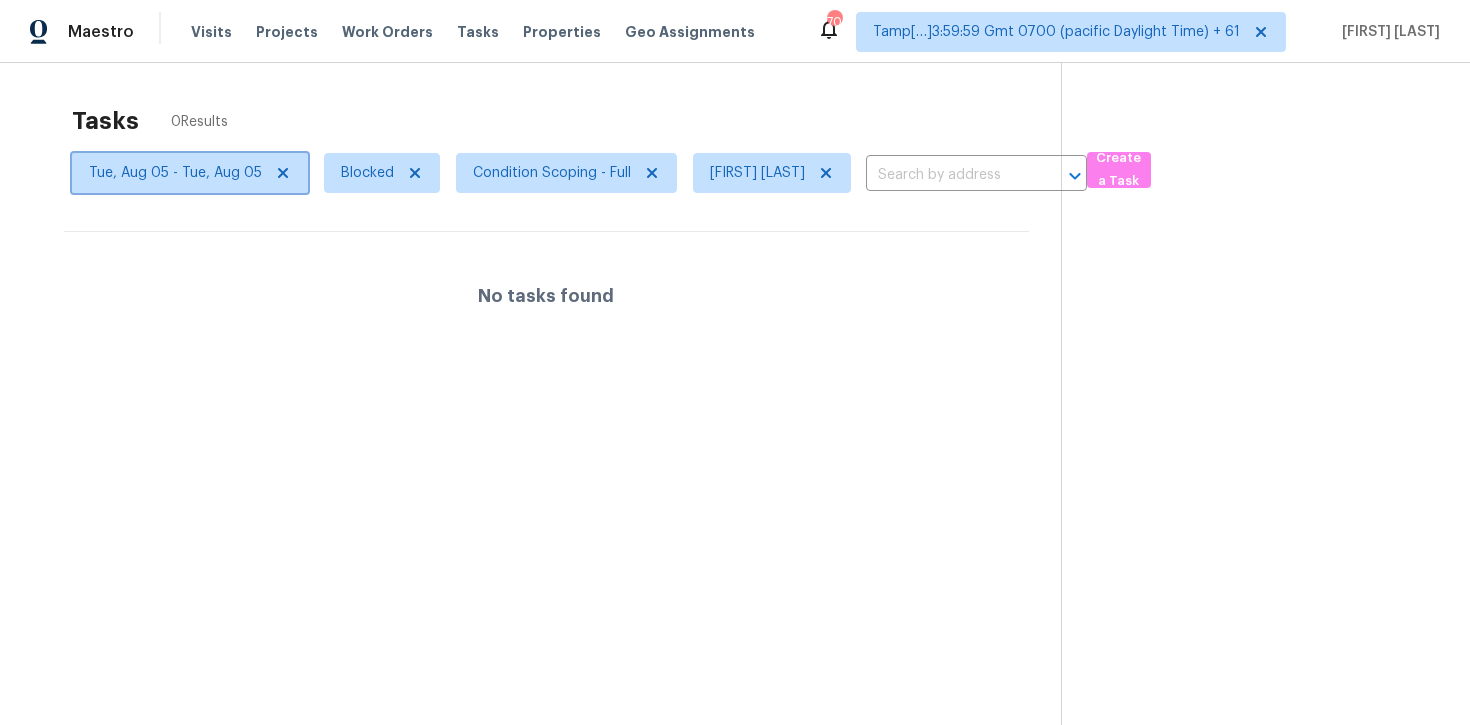 click on "Tue, Aug 05 - Tue, Aug 05" at bounding box center (175, 173) 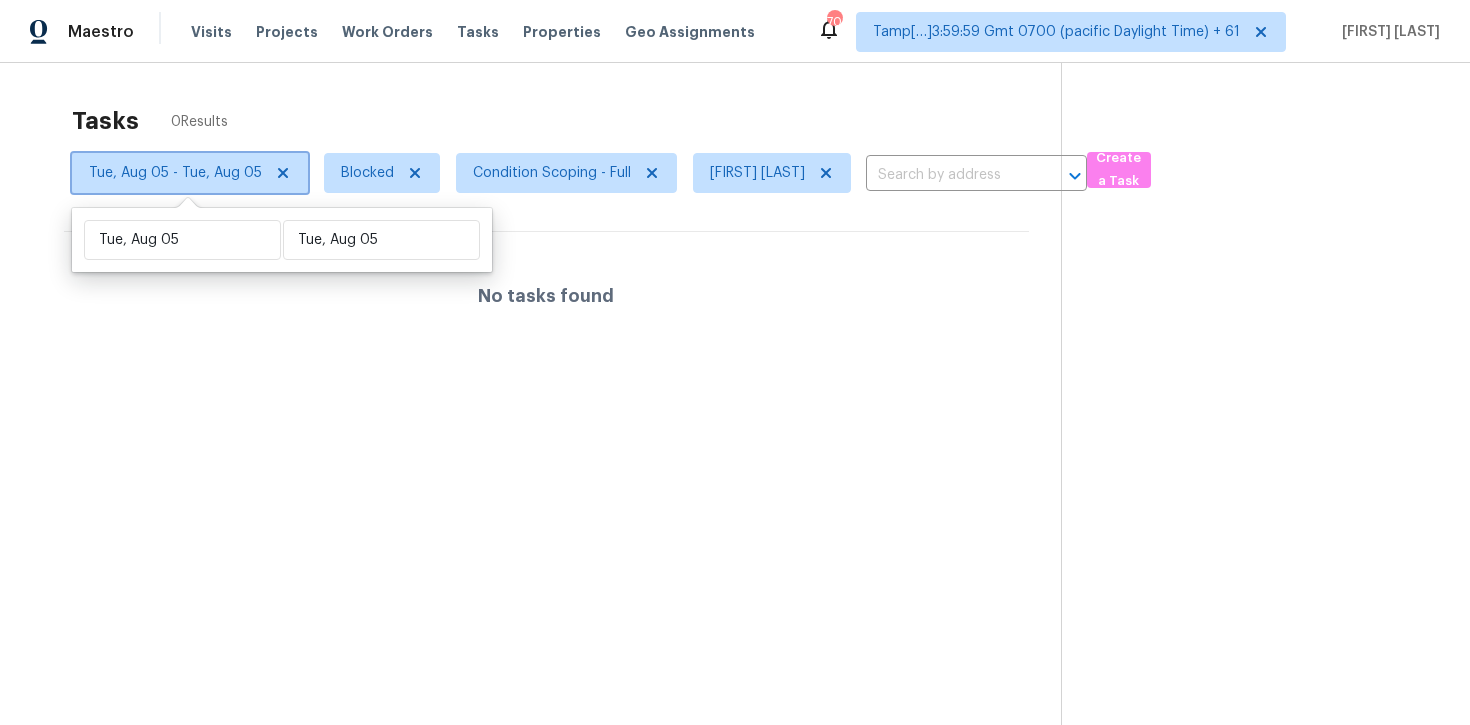 click 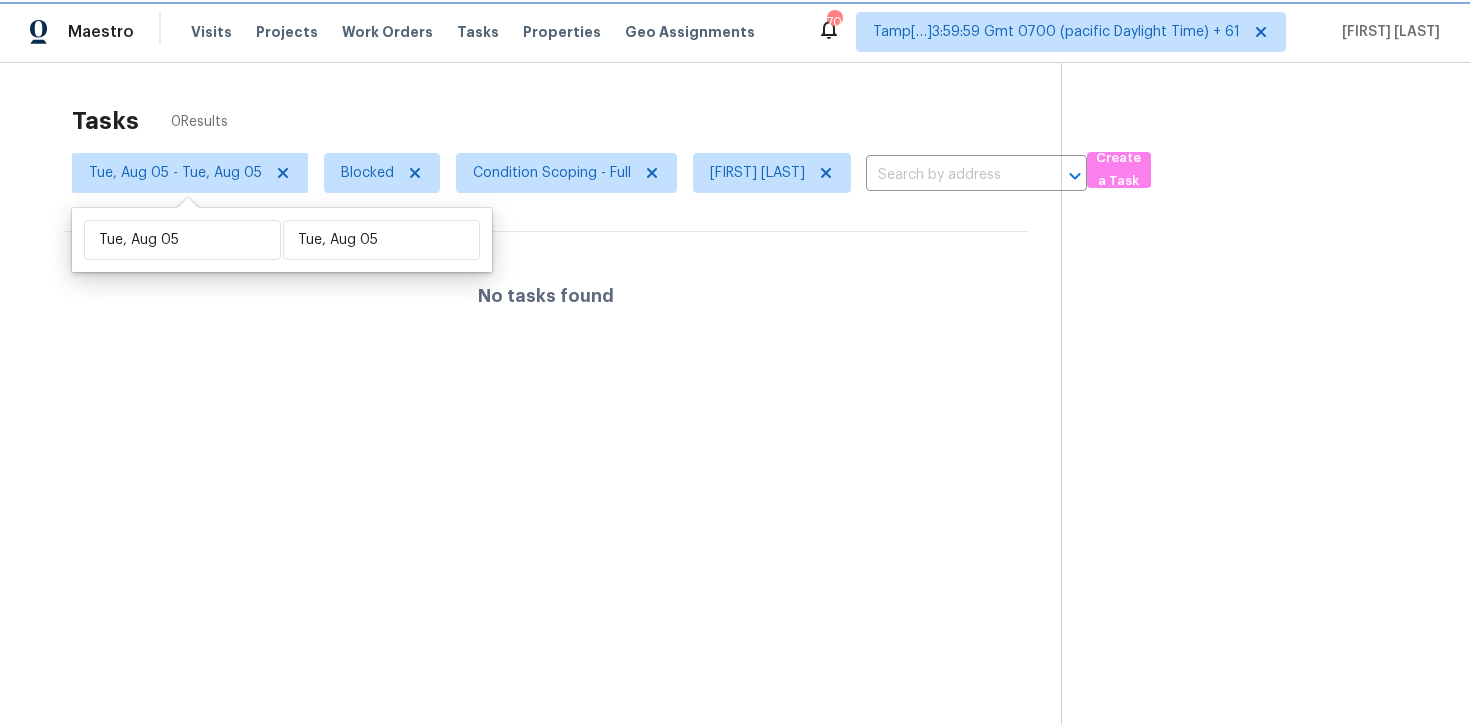 type 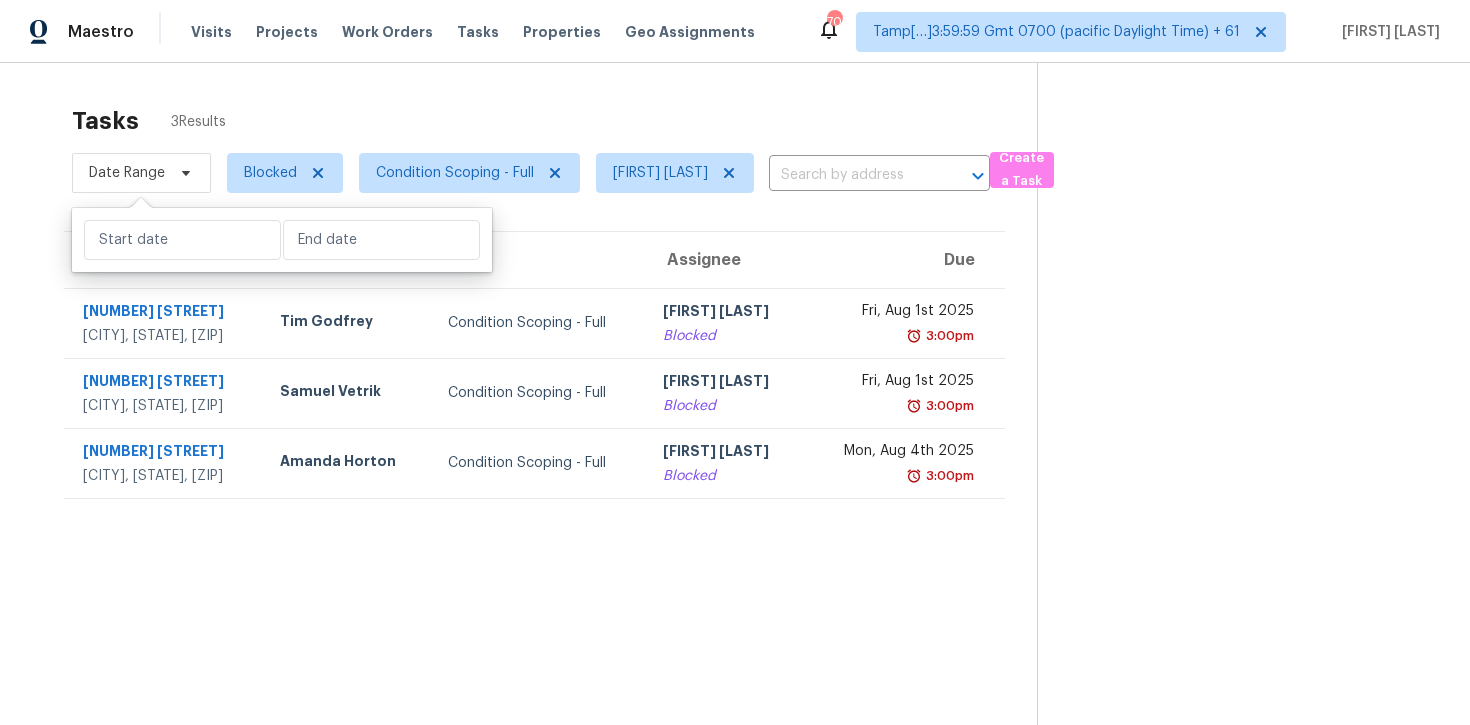 click on "Tasks 3  Results Date Range Blocked Condition Scoping - Full [FIRST] [LAST] ​ Create a Task Address HPM Type Assignee Due [NUMBER] [STREET]   [CITY], [STATE], [ZIP] Tim Godfrey Condition Scoping - Full [FIRST] [LAST] Blocked Fri, Aug 1st 2025 3:00pm [NUMBER] [STREET]   [CITY], [STATE], [ZIP] Samuel Vetrik Condition Scoping - Full [FIRST] [LAST] Blocked Fri, Aug 1st 2025 3:00pm [NUMBER] [STREET]   [CITY], [STATE], [ZIP] Amanda Horton Condition Scoping - Full [FIRST] [LAST] Blocked Mon, Aug 4th 2025 3:00pm" at bounding box center (534, 441) 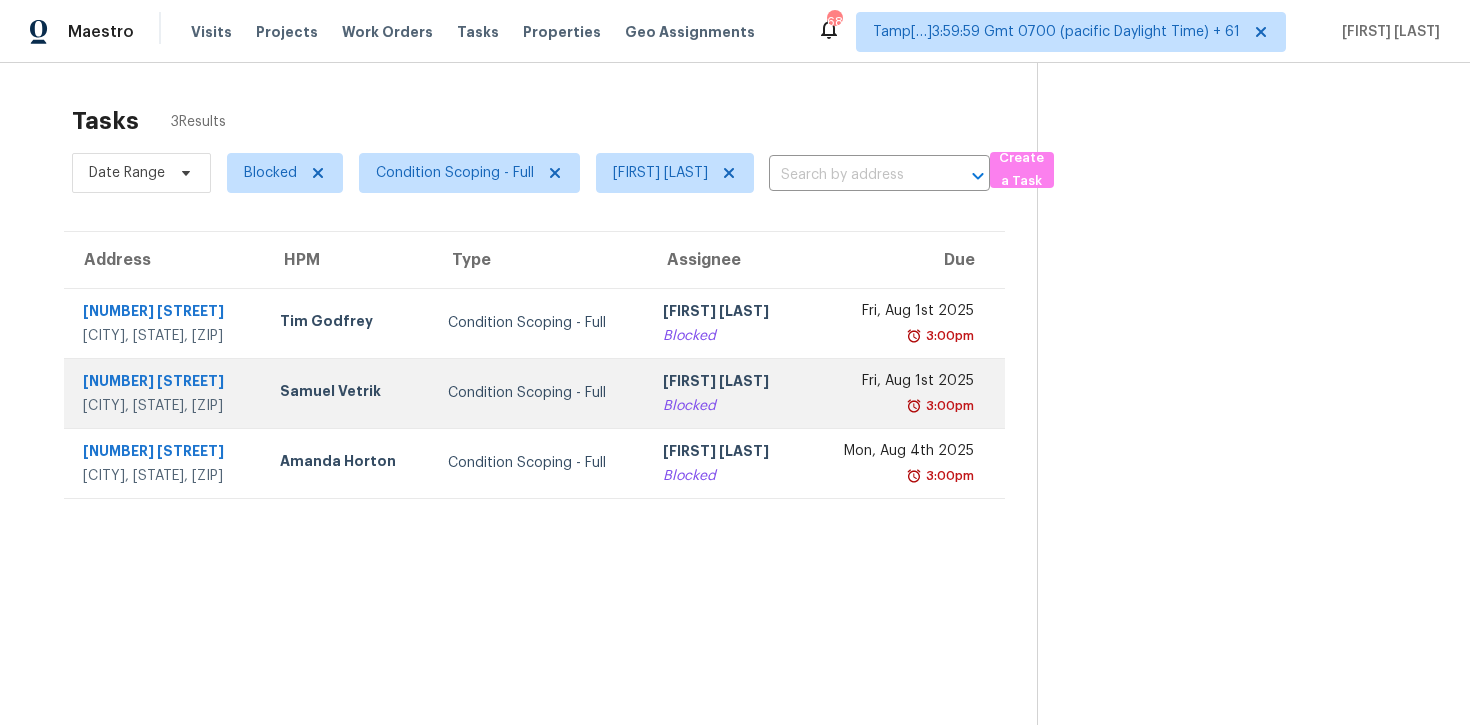click on "Condition Scoping - Full" at bounding box center (540, 393) 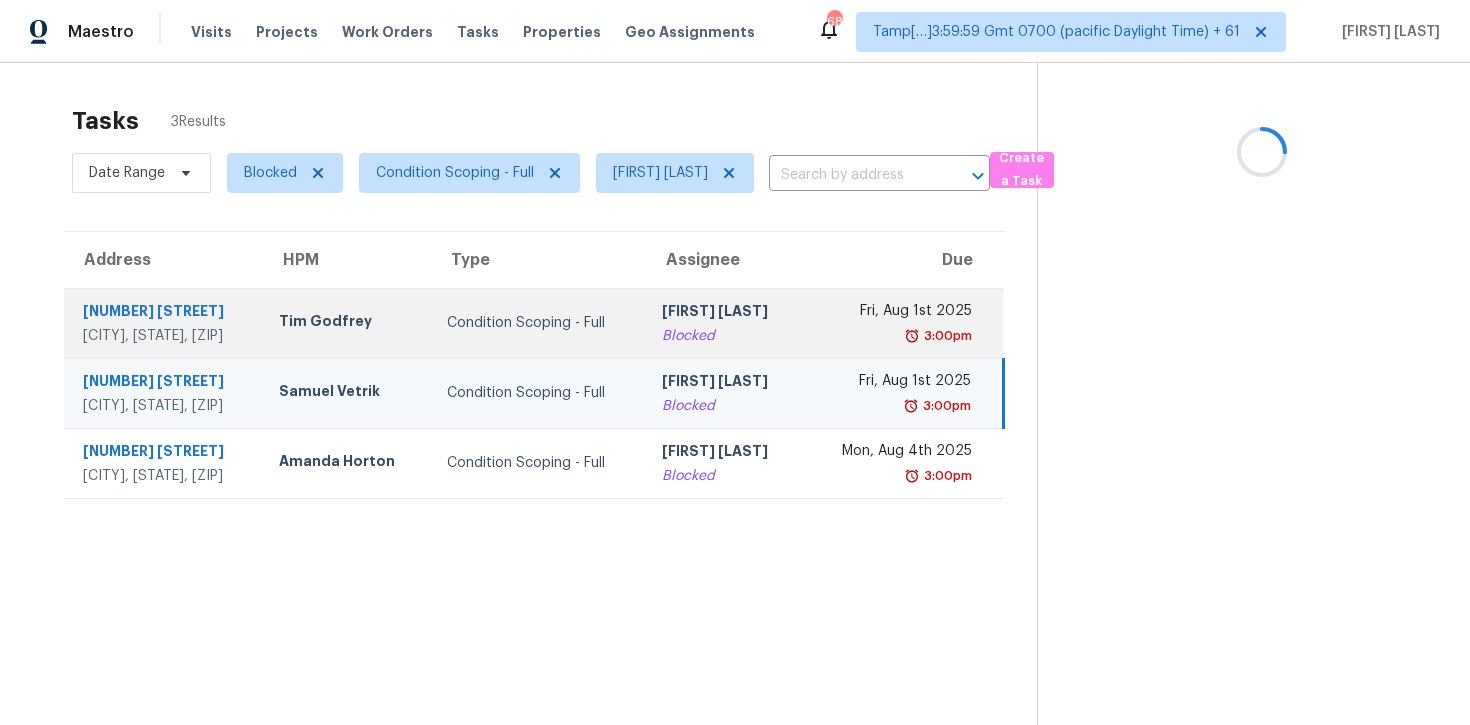 click on "Condition Scoping - Full" at bounding box center [538, 323] 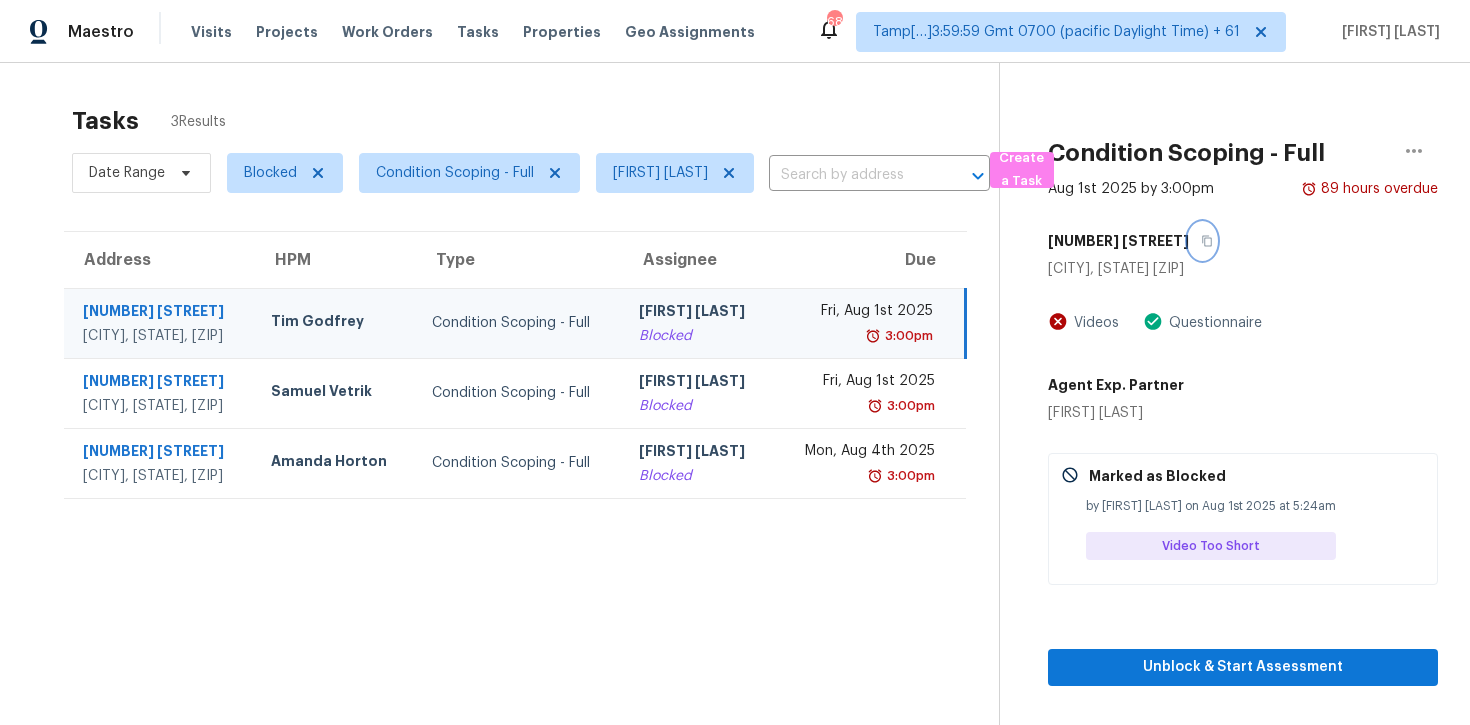 click at bounding box center [1202, 241] 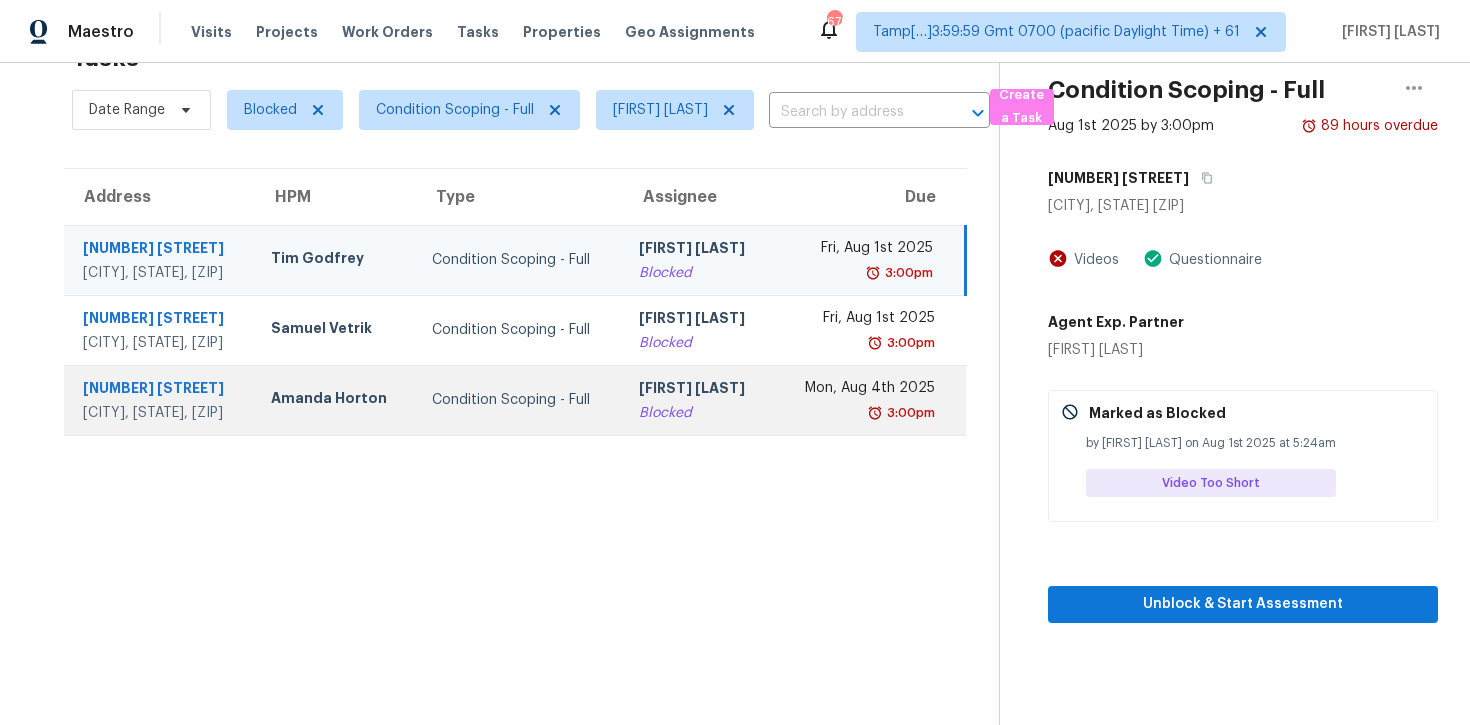 click on "[FIRST] [LAST] Blocked" at bounding box center (698, 400) 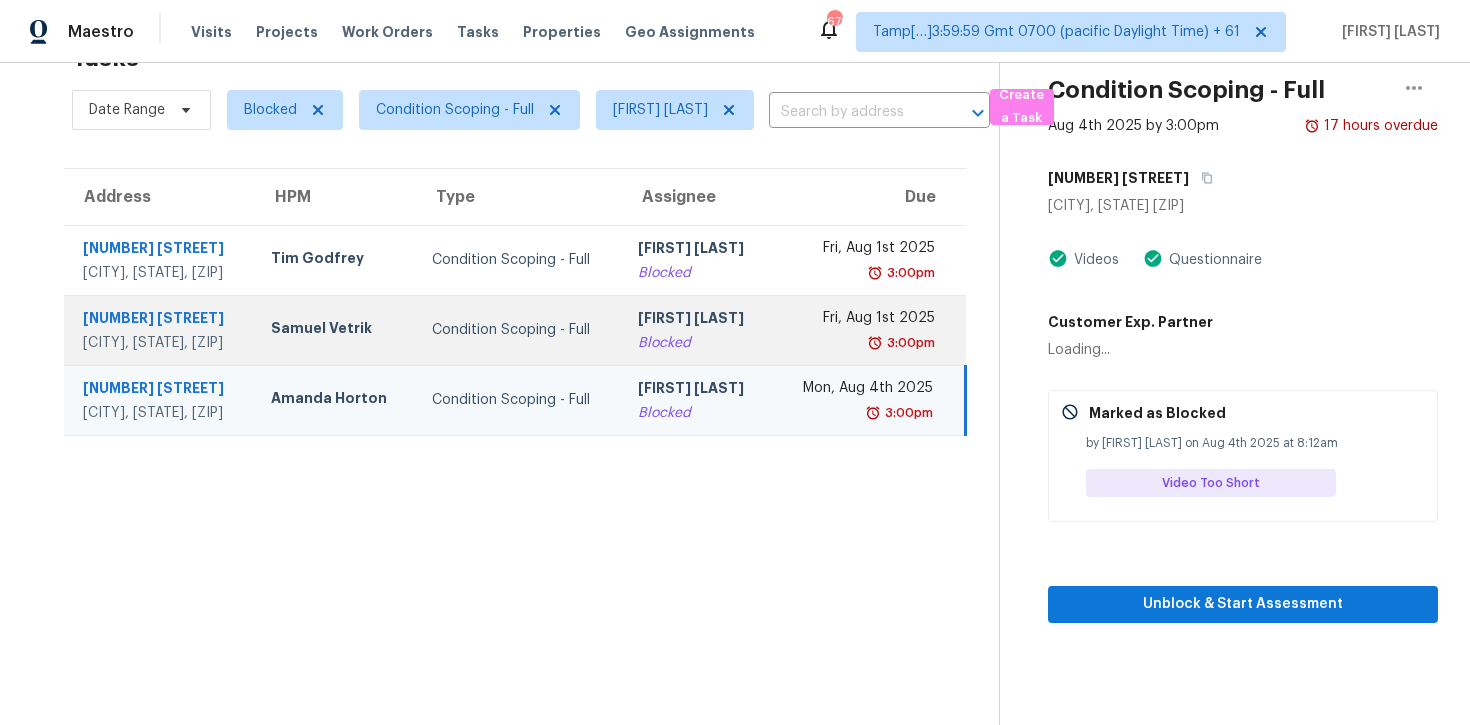 click on "Blocked" at bounding box center [697, 343] 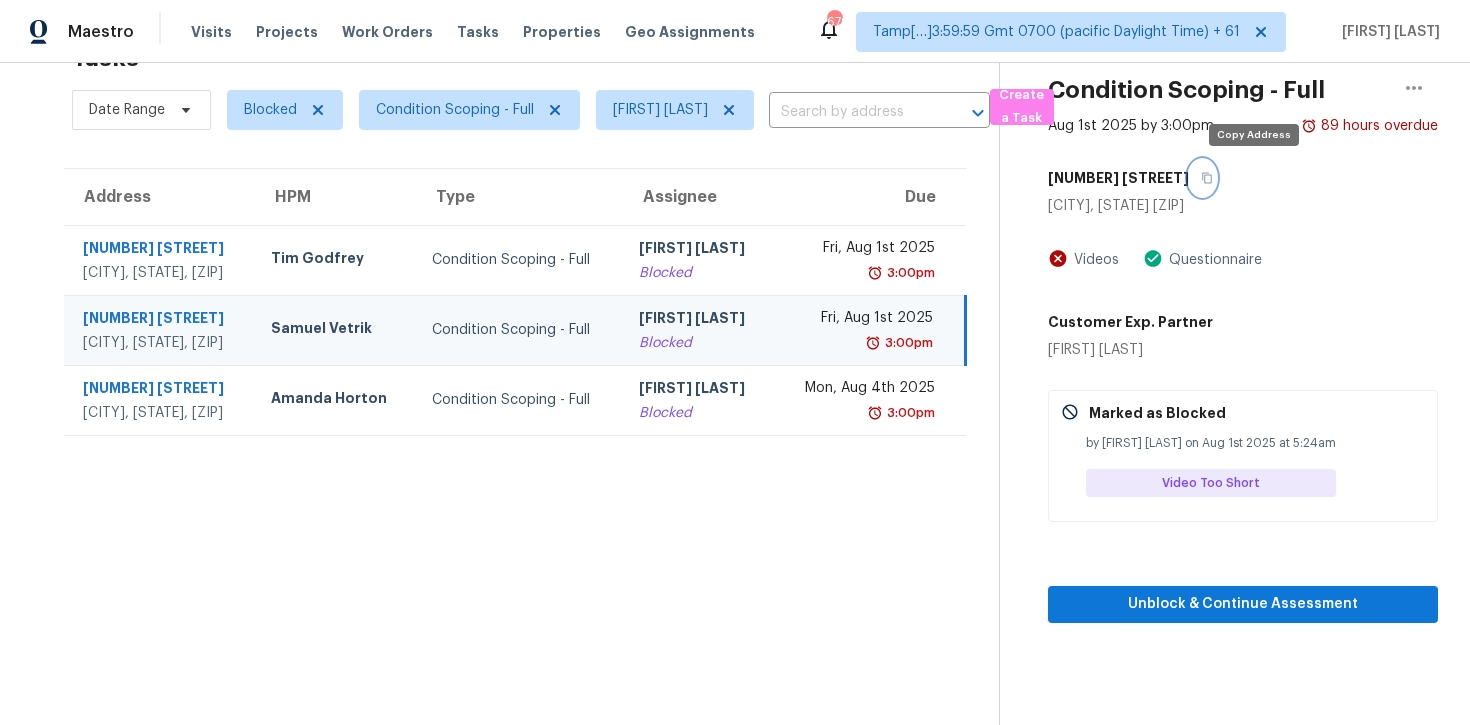 click at bounding box center (1202, 178) 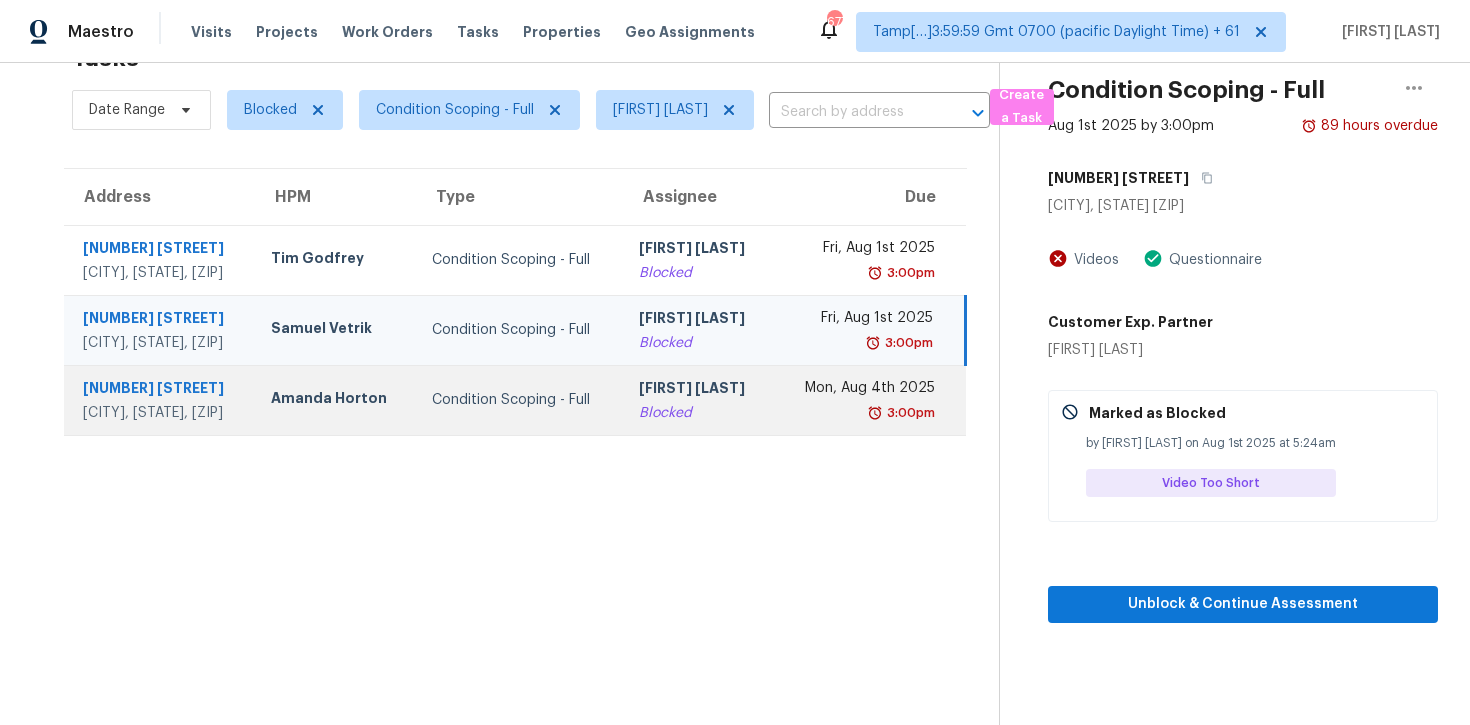 click on "Condition Scoping - Full" at bounding box center (519, 400) 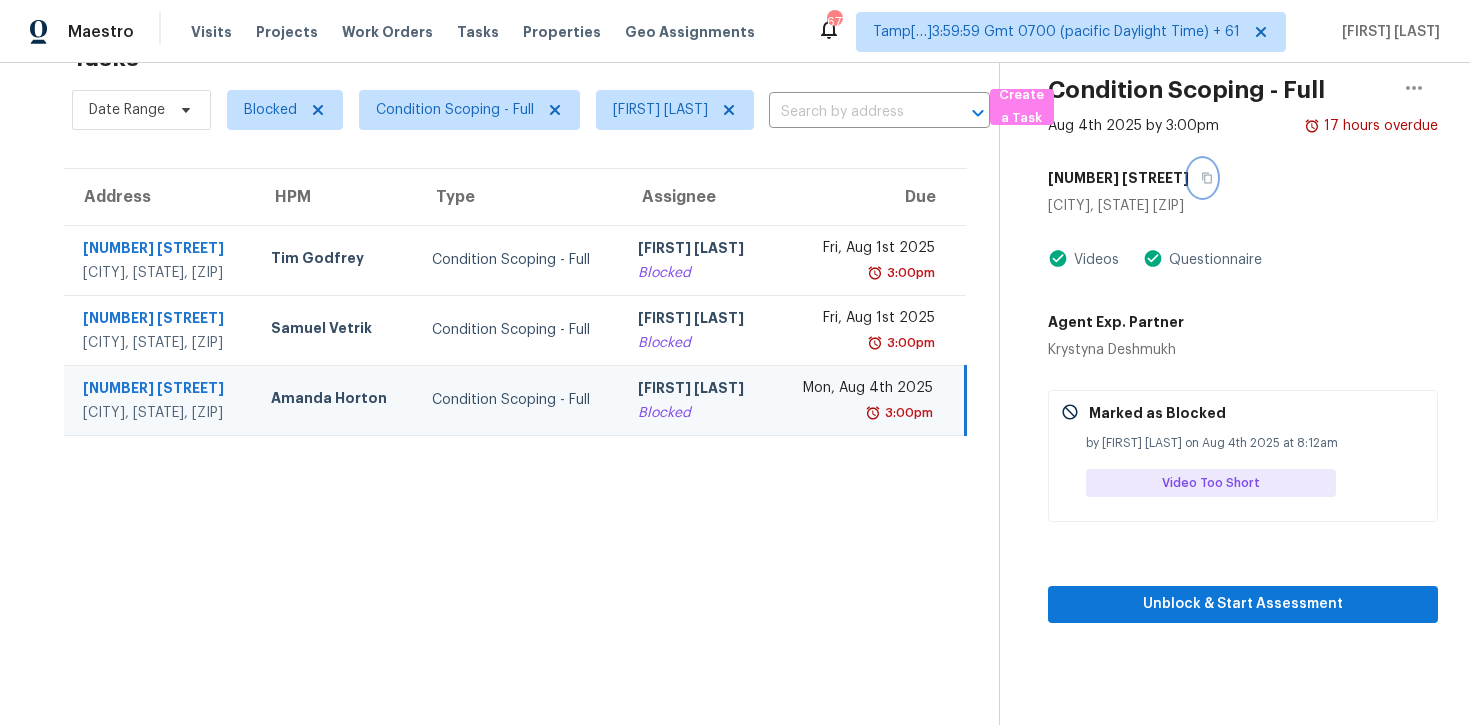 click 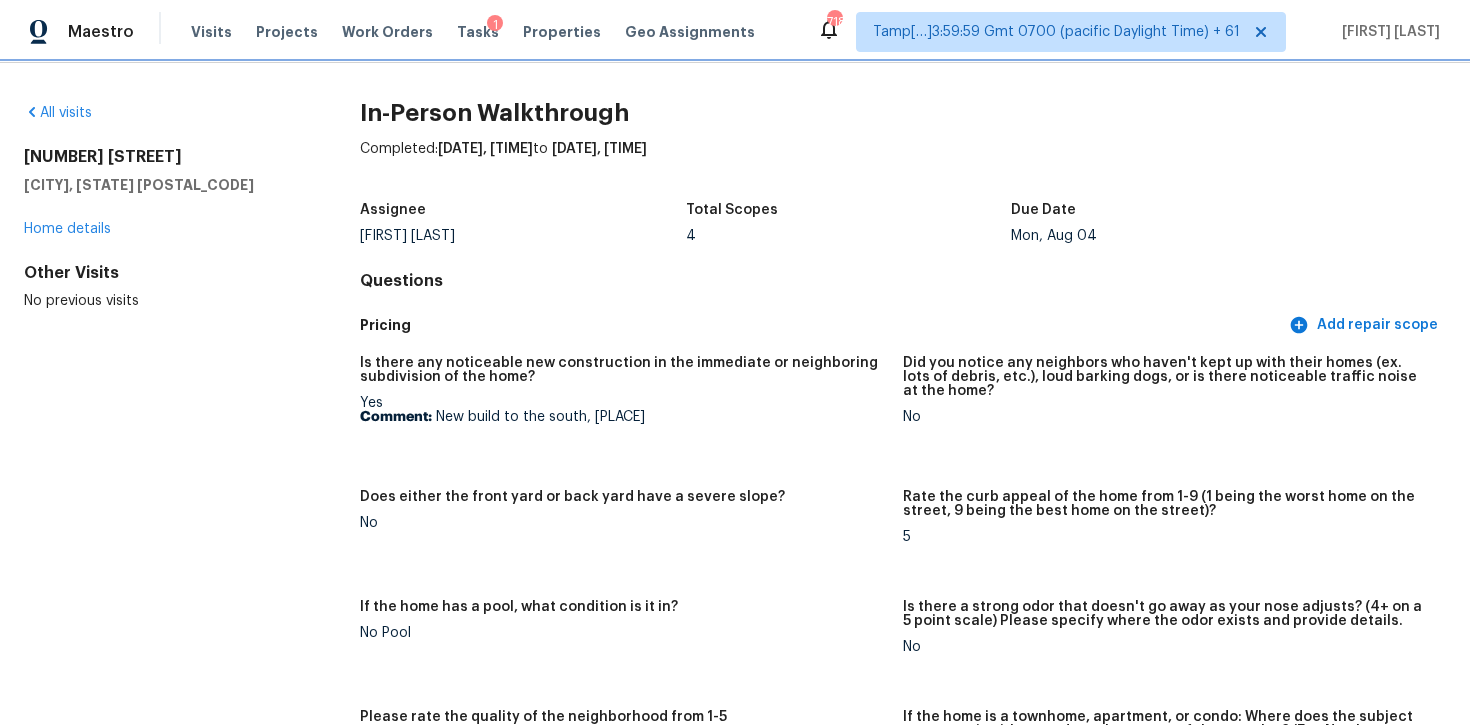 scroll, scrollTop: 0, scrollLeft: 0, axis: both 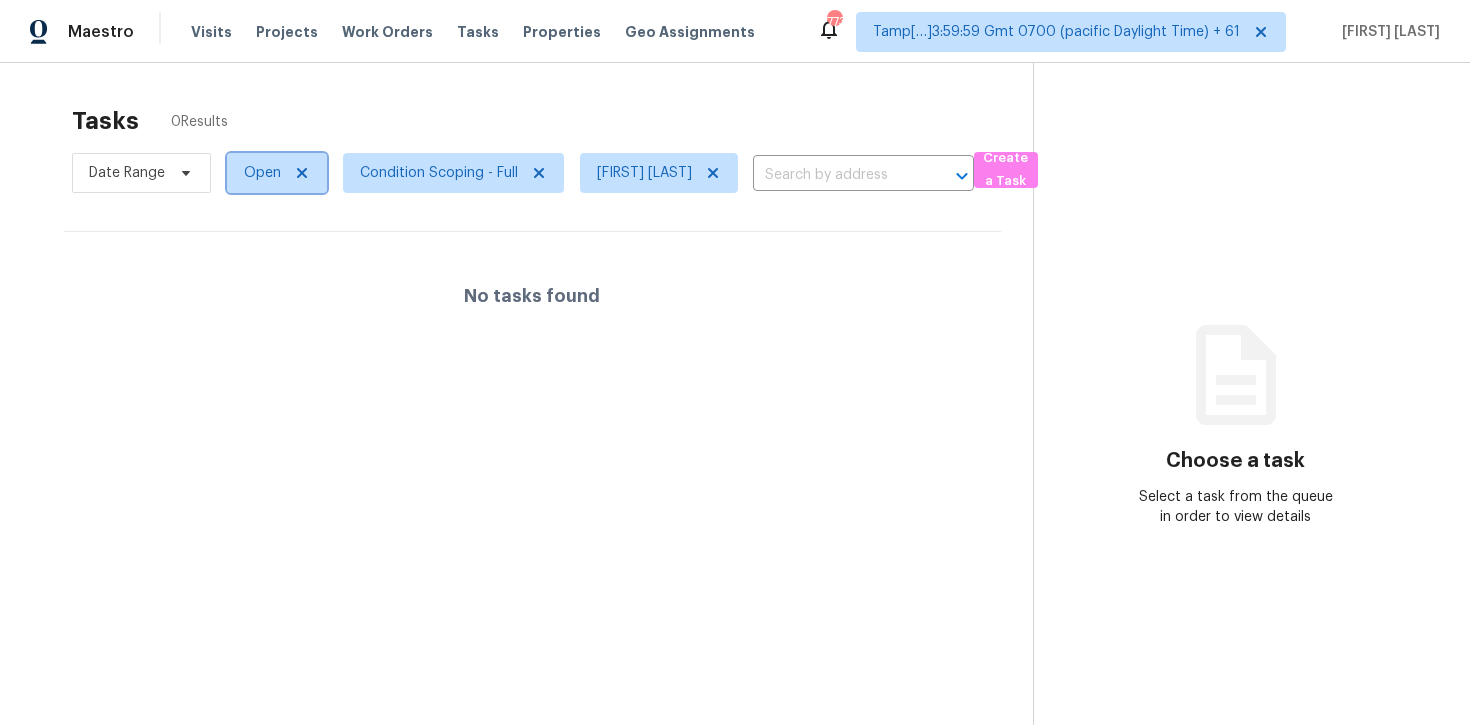 click on "Open" at bounding box center (277, 173) 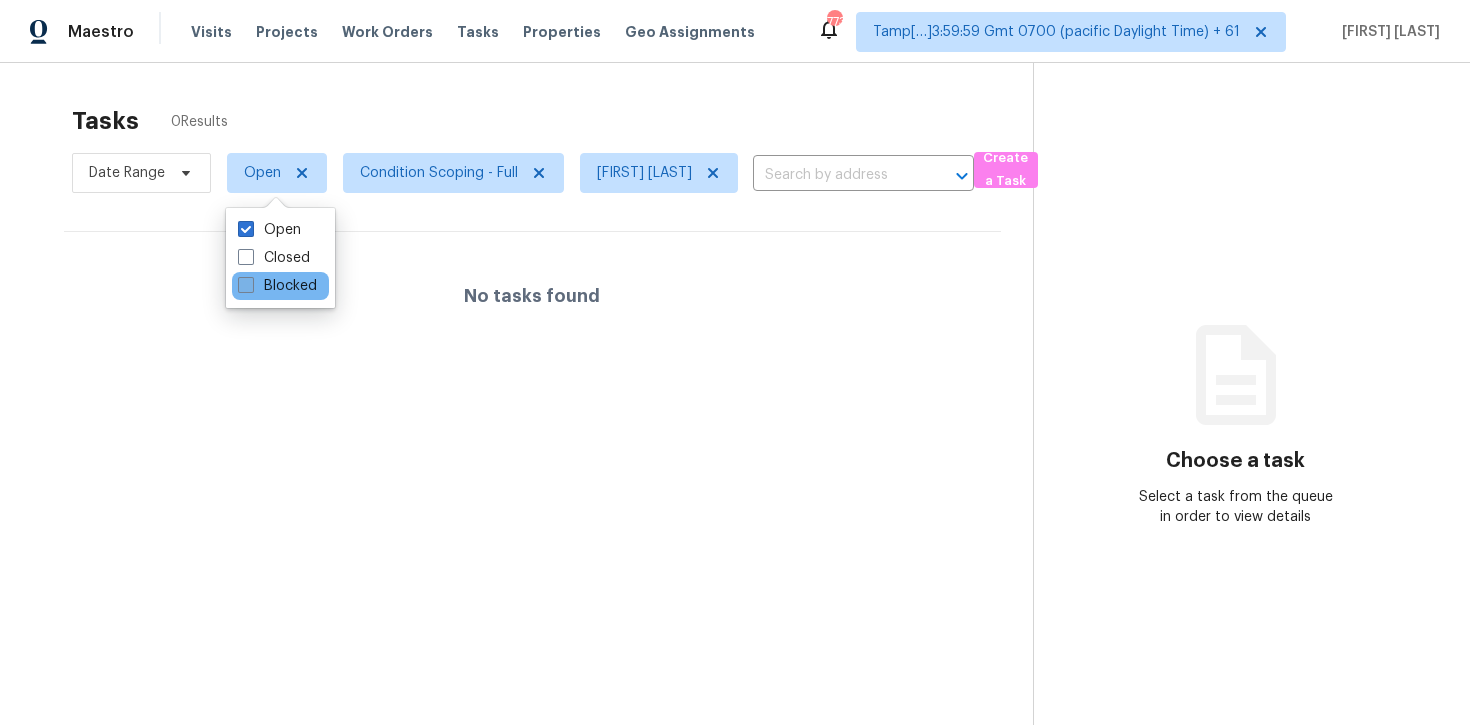 click on "Blocked" at bounding box center (277, 286) 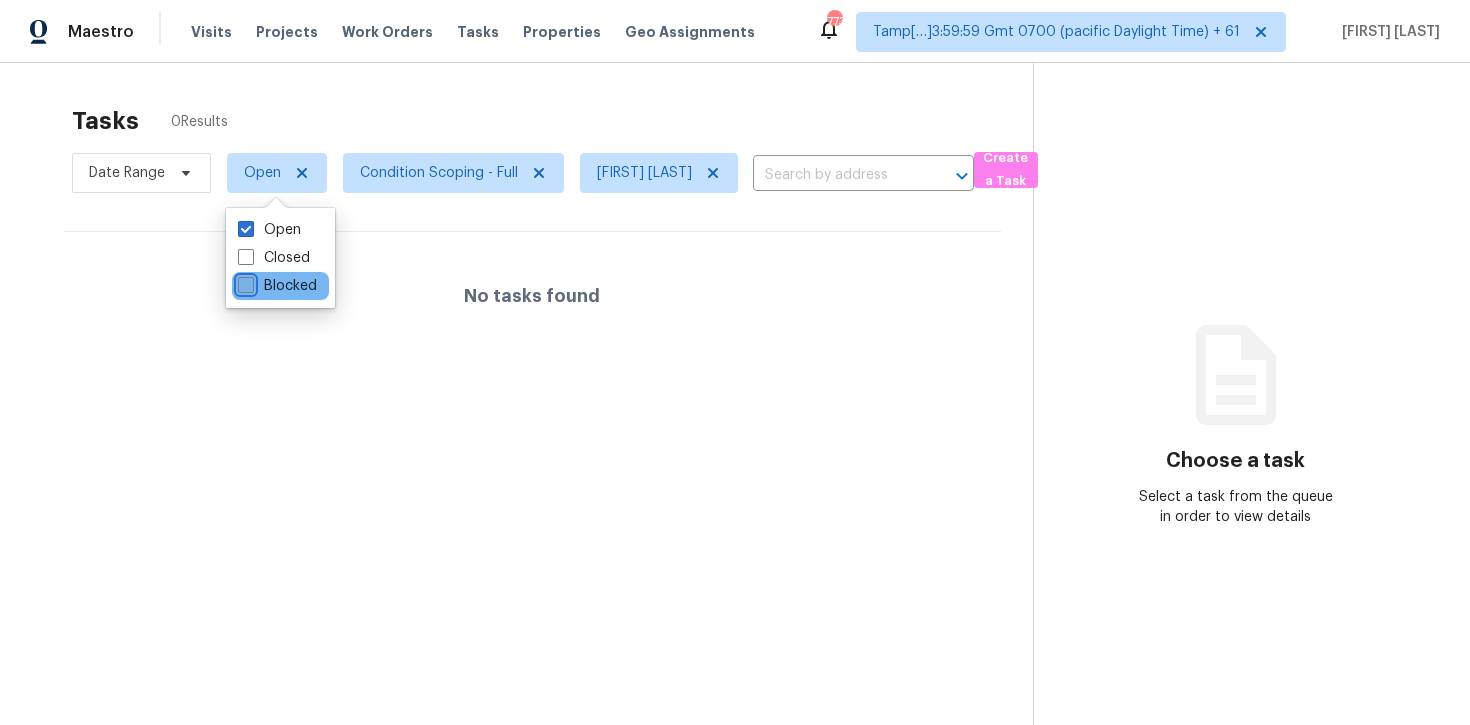 click on "Blocked" at bounding box center [244, 282] 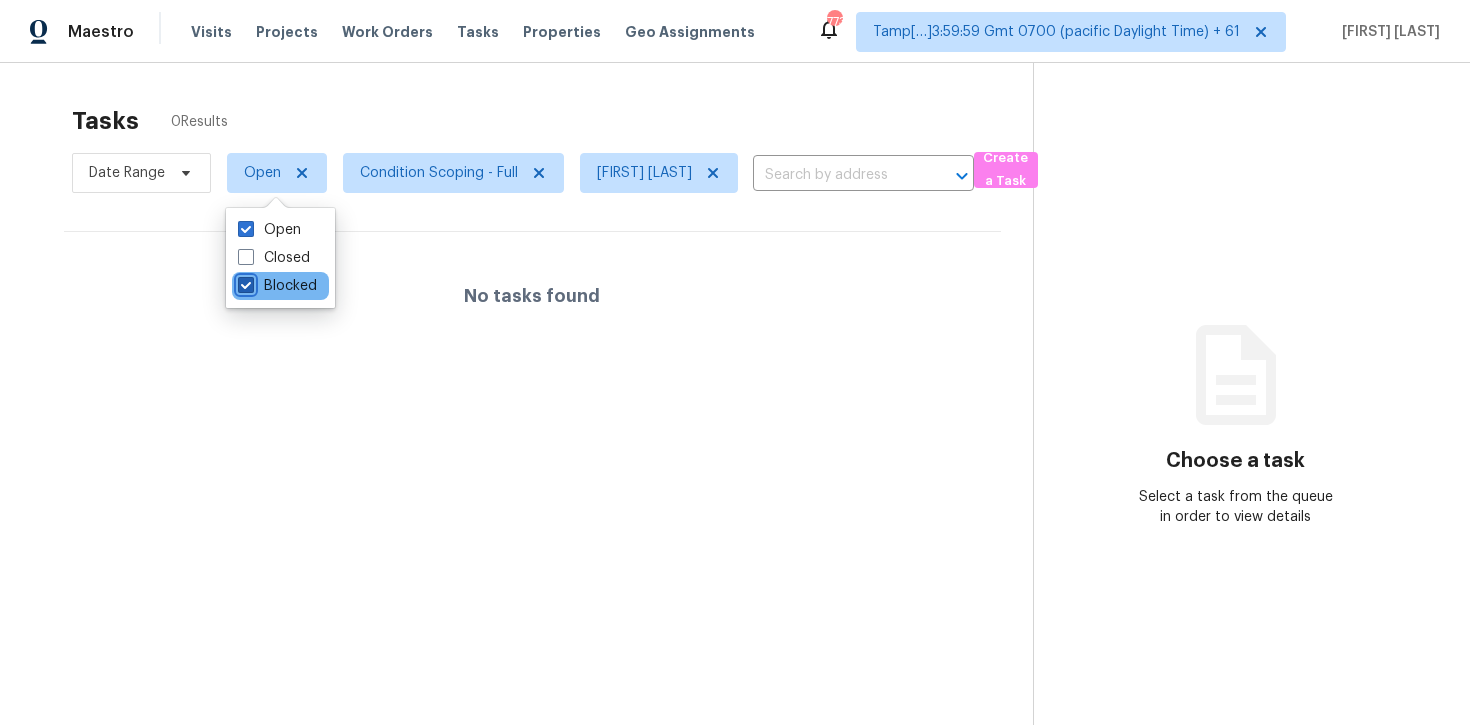 checkbox on "true" 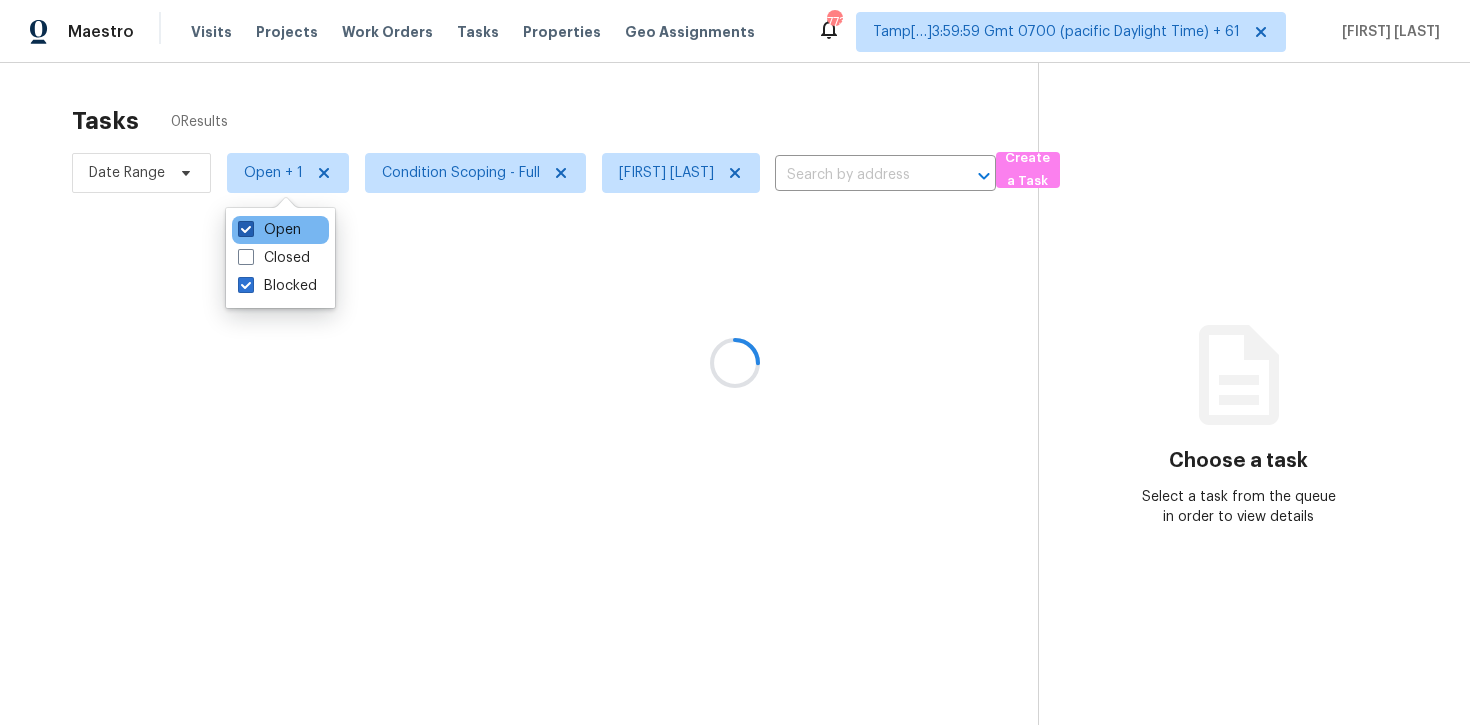 click on "Open" at bounding box center [269, 230] 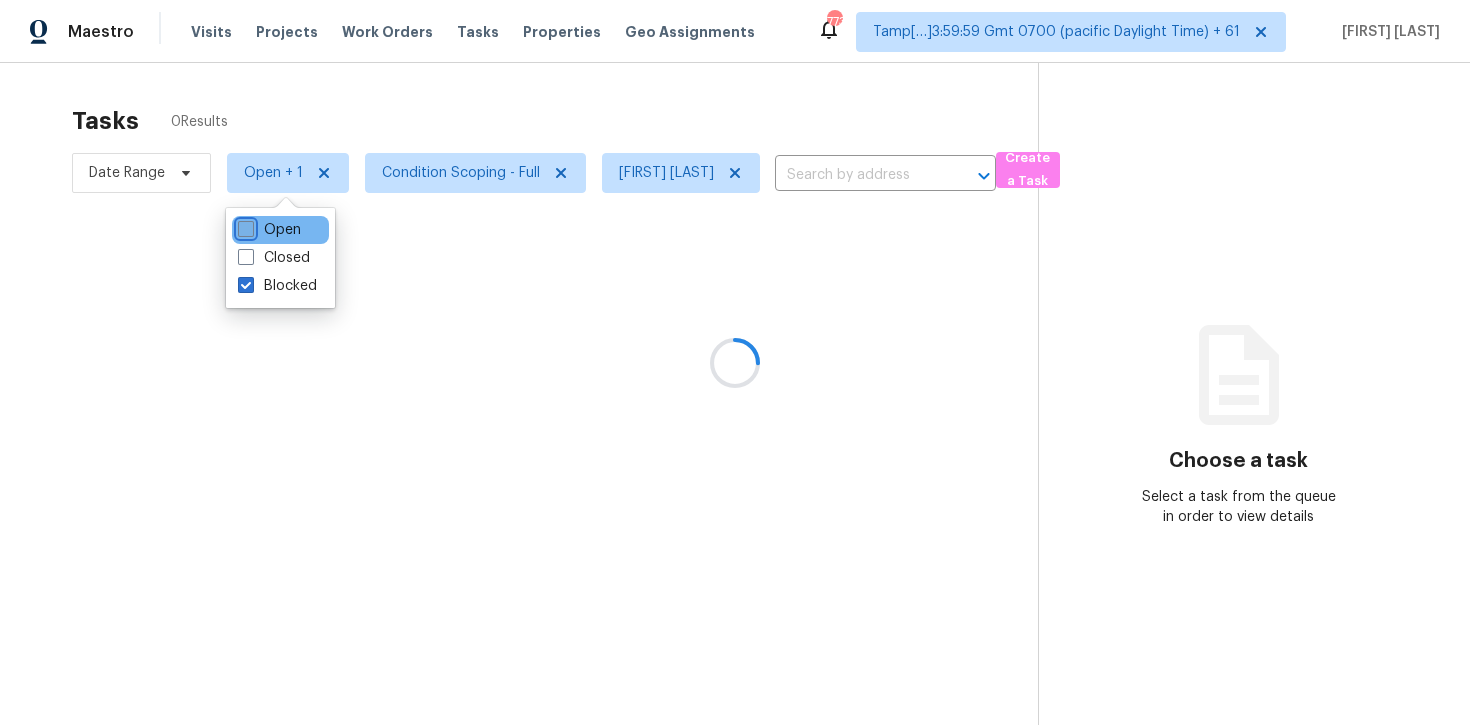 checkbox on "false" 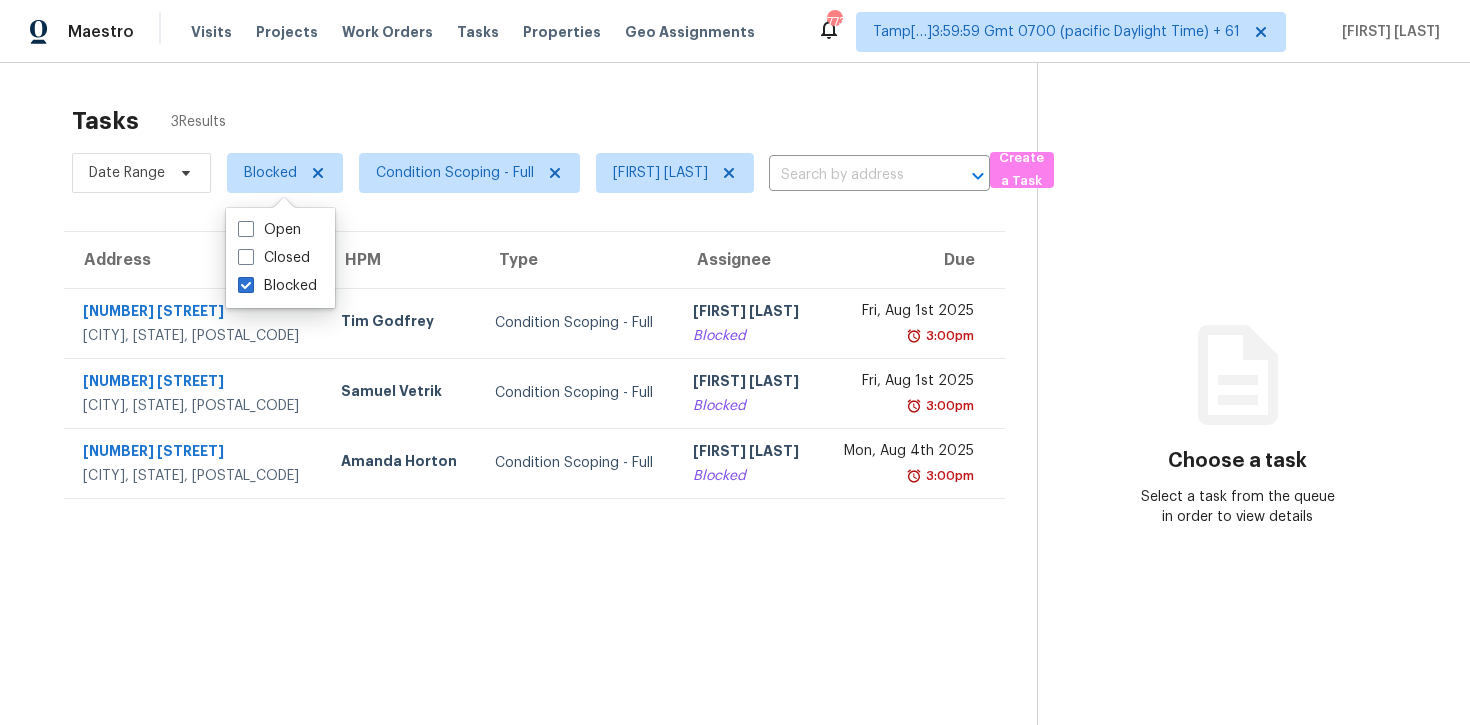 click on "Tasks 3  Results Date Range Blocked Condition Scoping - Full Vigneshwaran B ​ Create a Task Address HPM Type Assignee Due 2523 Laurel Cir NW   Atlanta, GA, 30311 Tim Godfrey Condition Scoping - Full Vigneshwaran B Blocked Fri, Aug 1st 2025 3:00pm 2824 Langford Commons Dr   Norcross, GA, 30071 Samuel Vetrik Condition Scoping - Full Vigneshwaran B Blocked Fri, Aug 1st 2025 3:00pm 1407 Kelly Rd   Garner, NC, 27529 Amanda Horton Condition Scoping - Full Vigneshwaran B Blocked Mon, Aug 4th 2025 3:00pm Choose a task Select a task from the queue in order to view details" at bounding box center (735, 425) 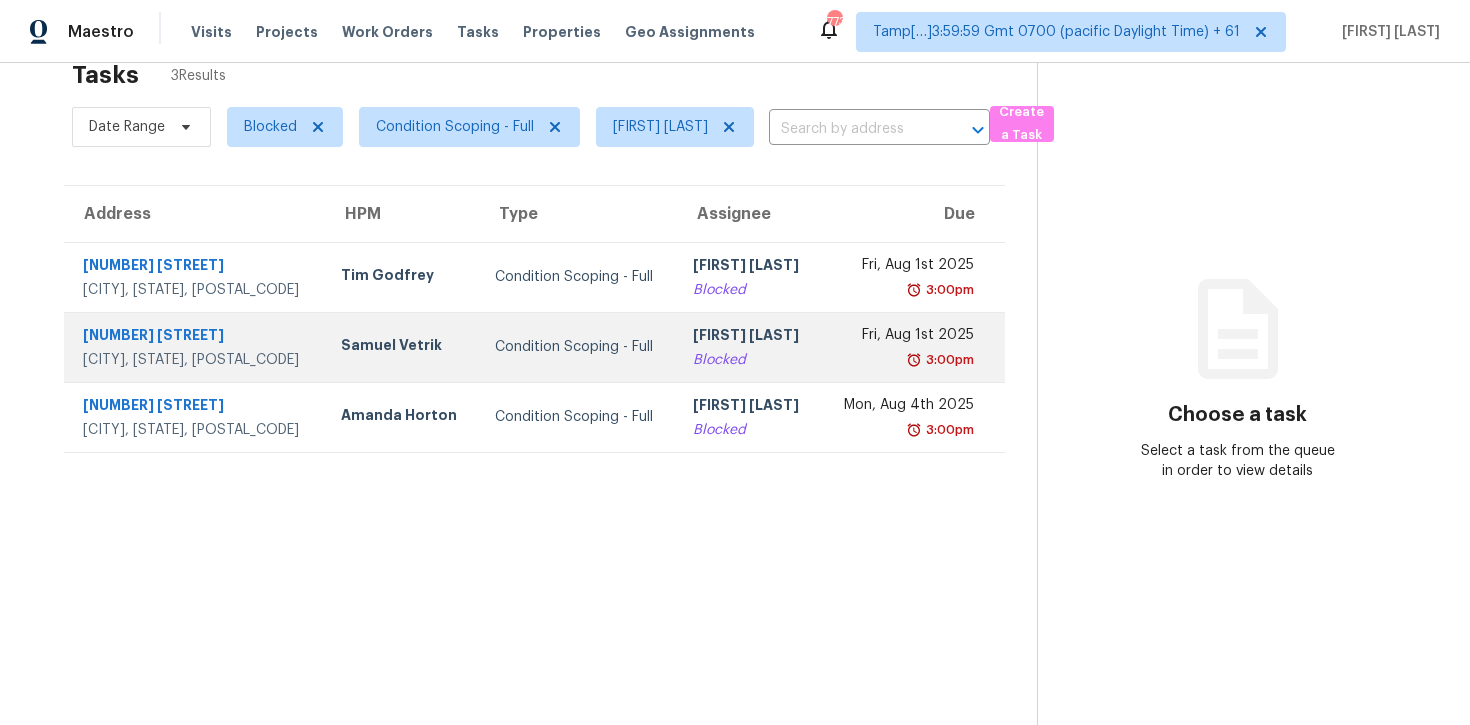 scroll, scrollTop: 50, scrollLeft: 0, axis: vertical 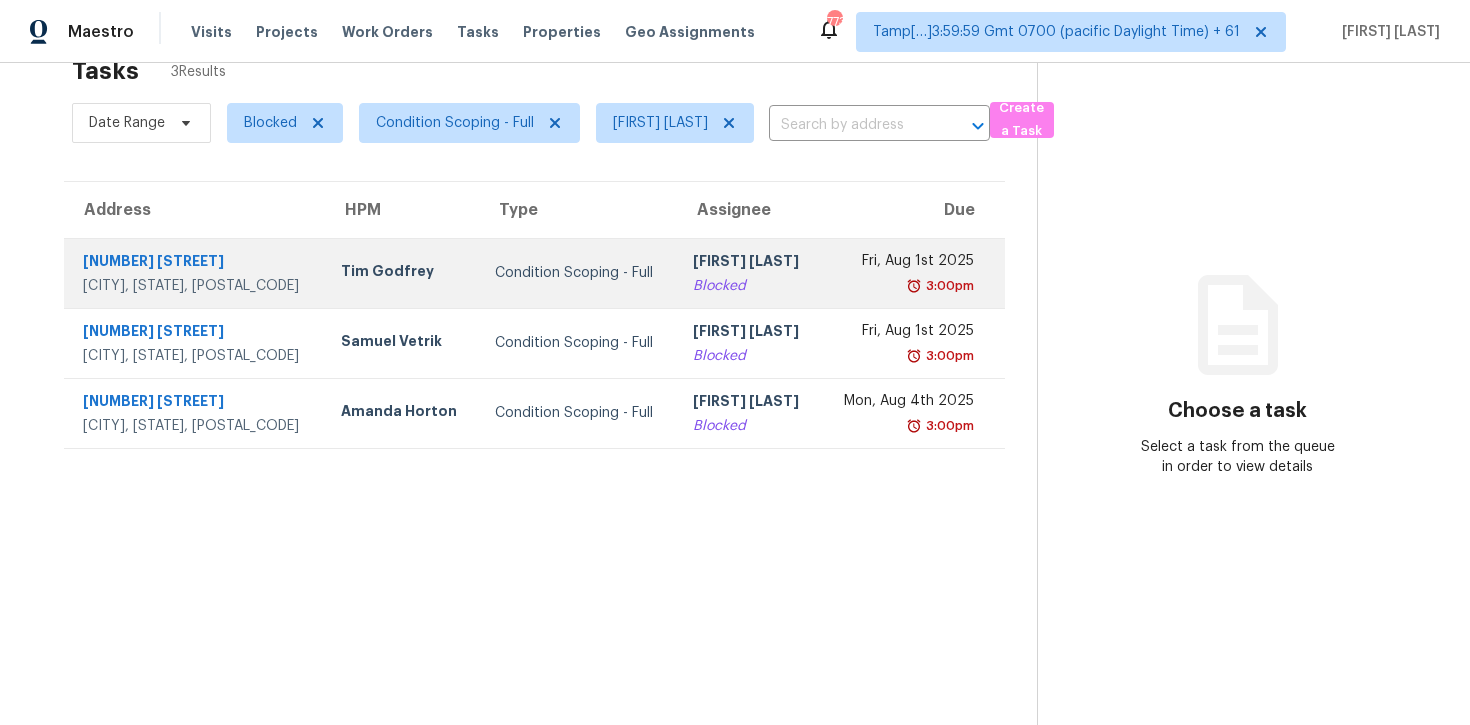 click on "Condition Scoping - Full" at bounding box center (578, 273) 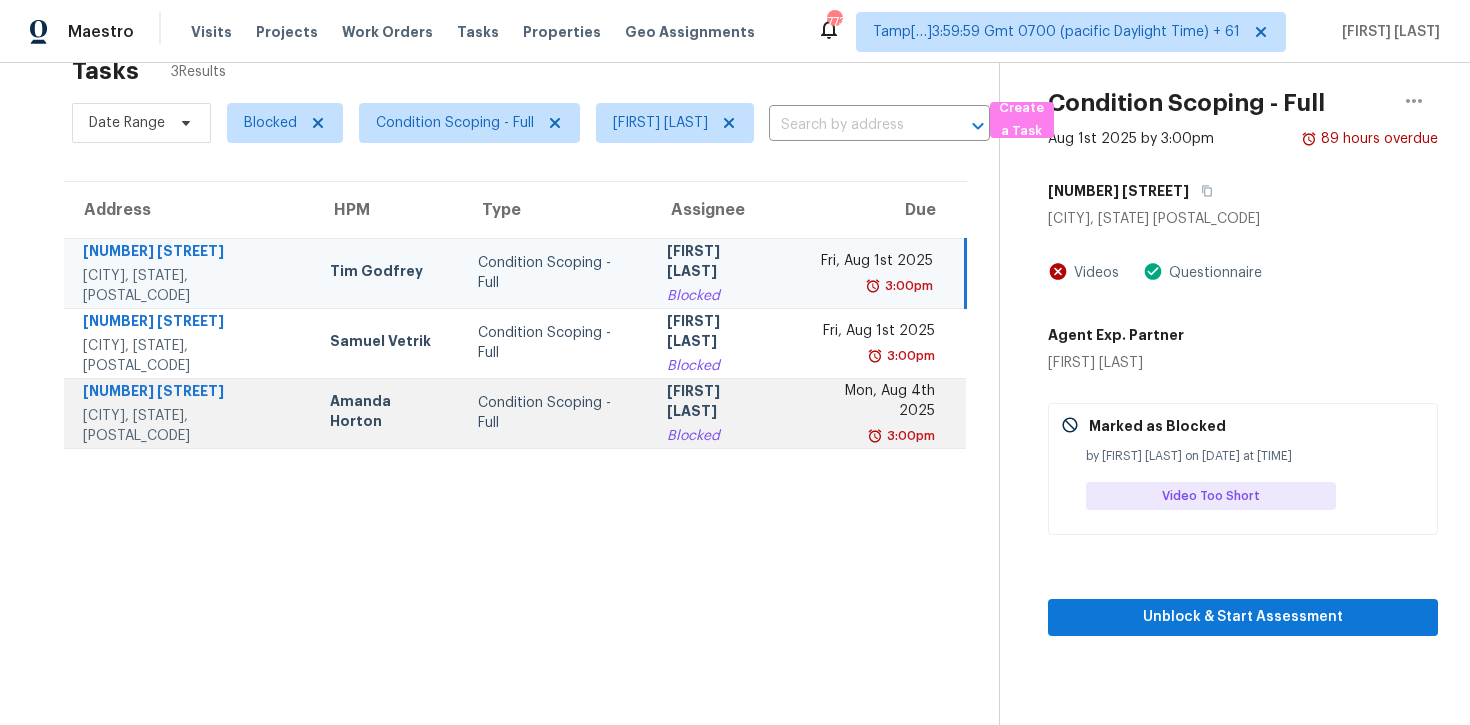 click on "Condition Scoping - Full" at bounding box center (556, 413) 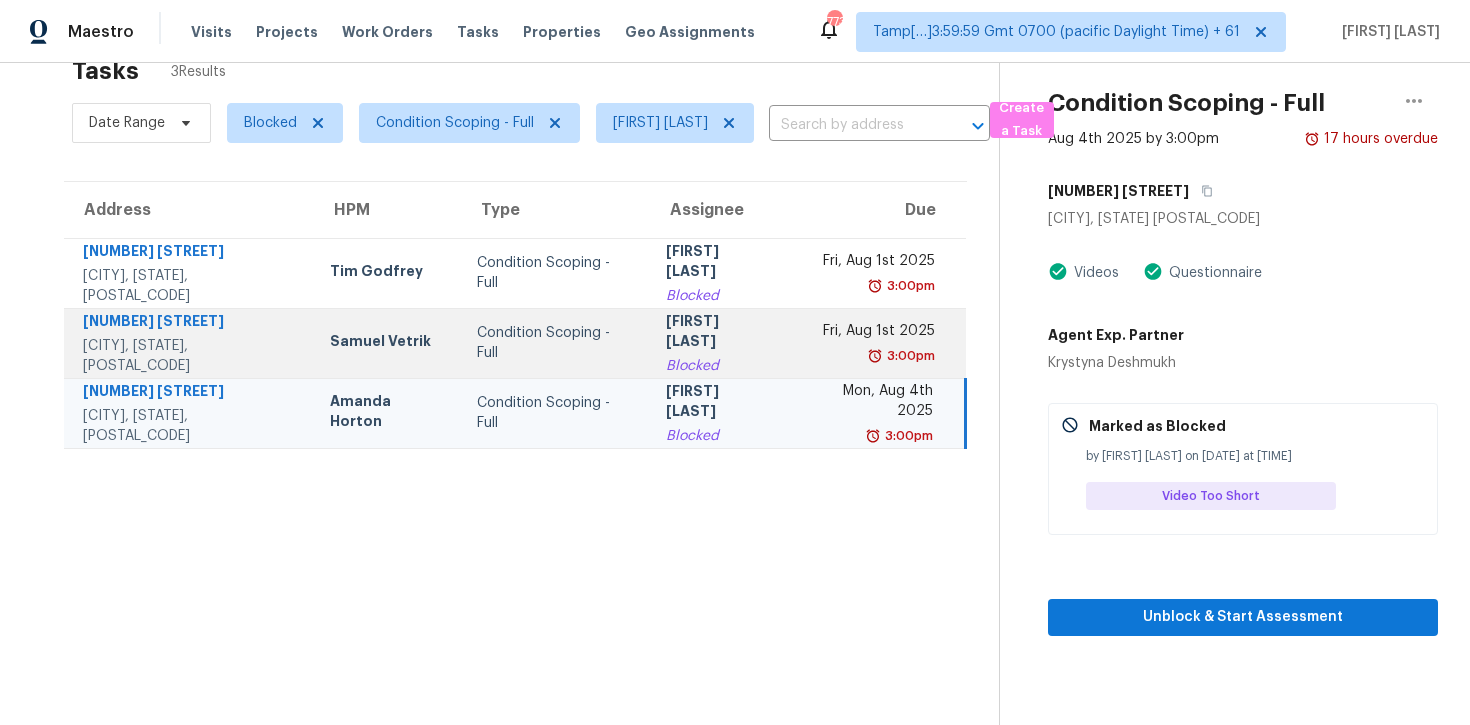 click on "Fri, Aug 1st 2025 3:00pm" at bounding box center [877, 343] 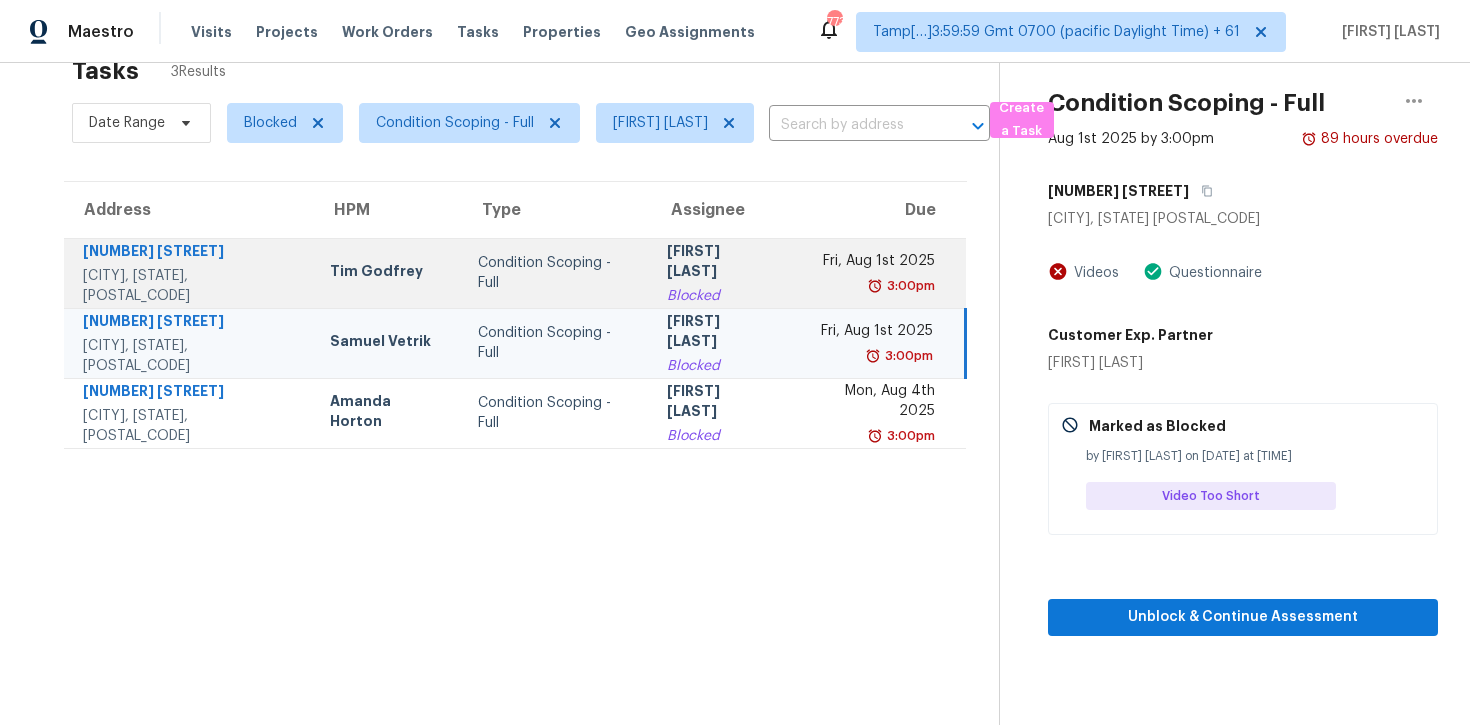 click on "[FIRST] [LAST] Blocked" at bounding box center [720, 273] 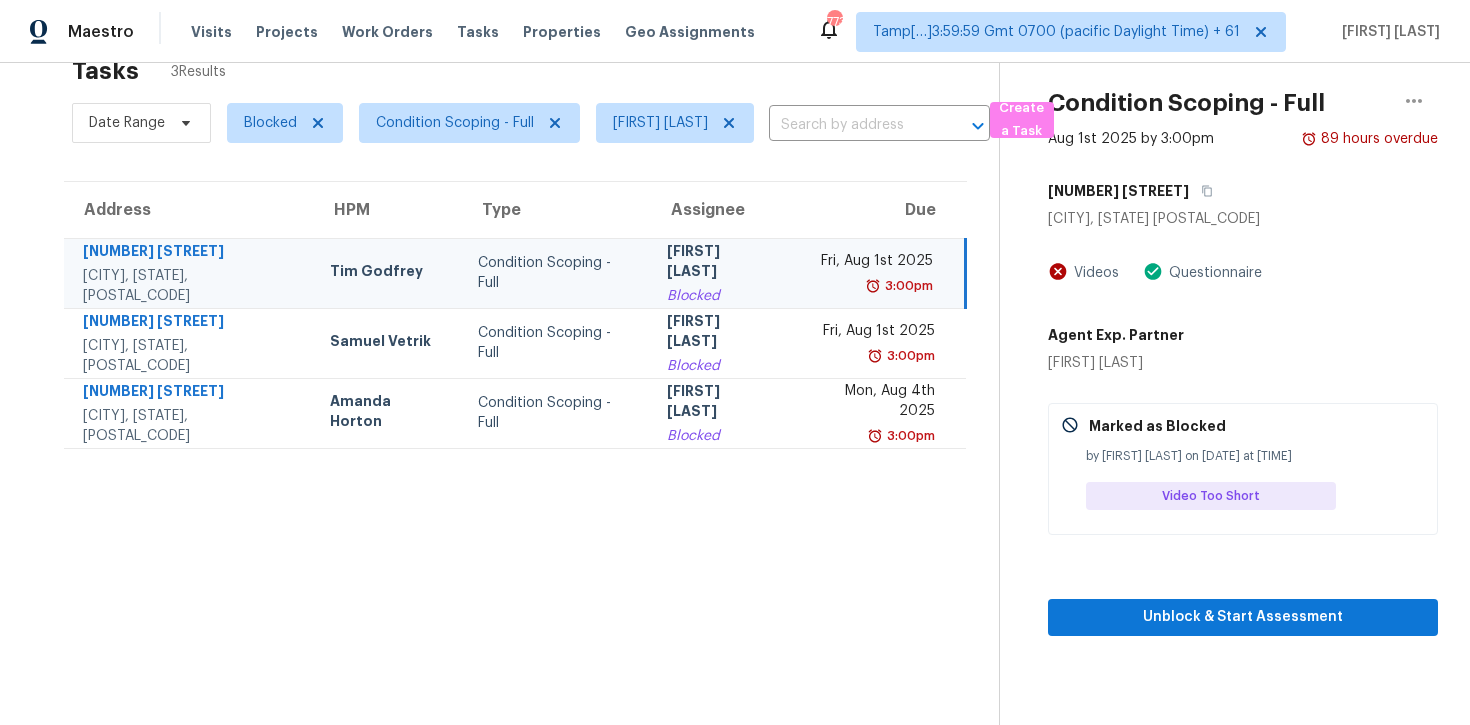 scroll, scrollTop: 63, scrollLeft: 0, axis: vertical 